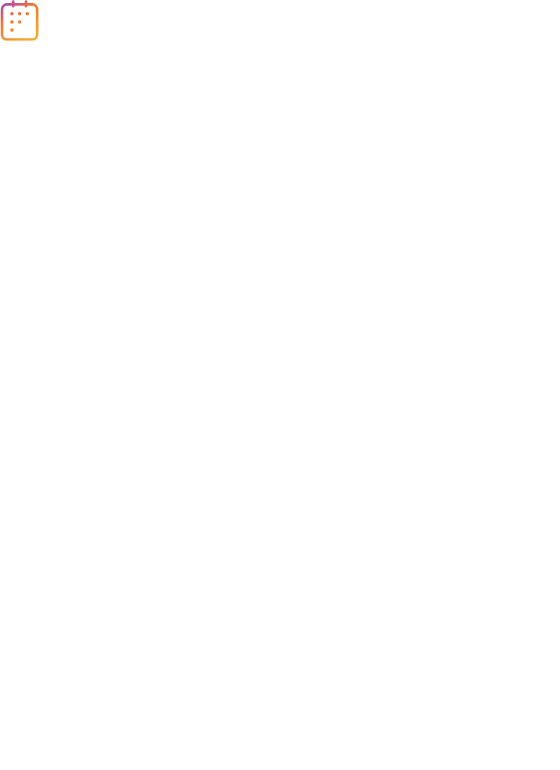 scroll, scrollTop: 0, scrollLeft: 0, axis: both 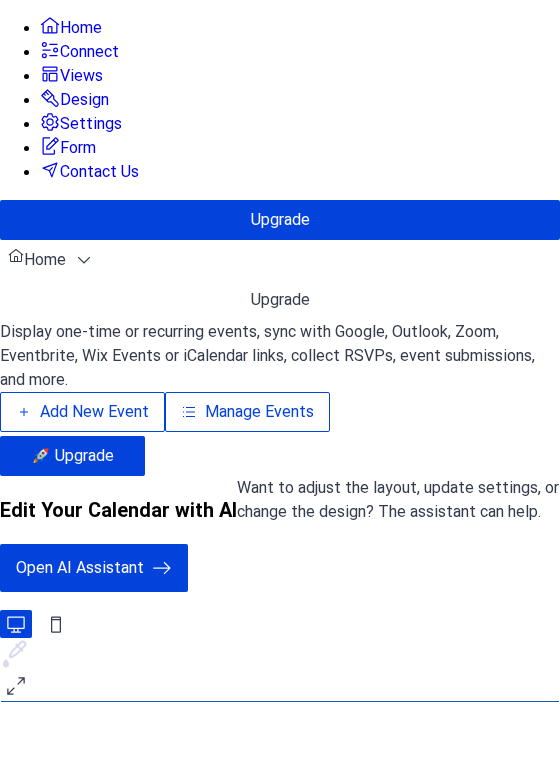 click on "Manage Events" at bounding box center (350, 351) 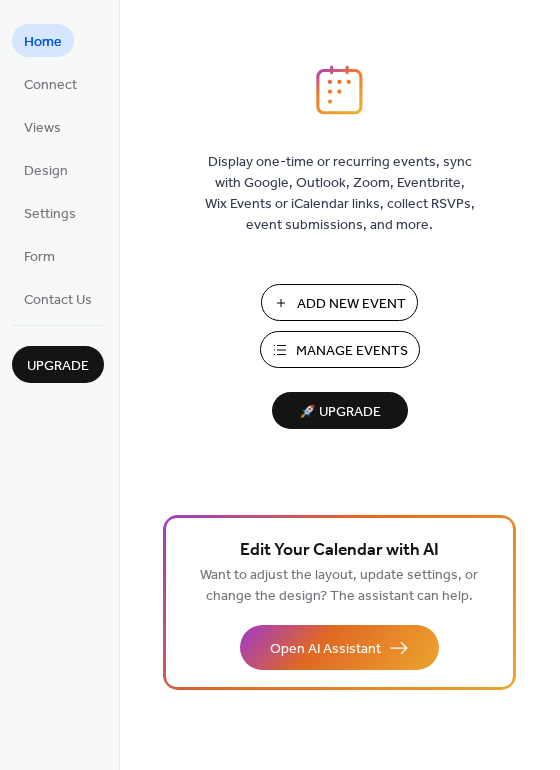 click on "Manage Events" at bounding box center [352, 351] 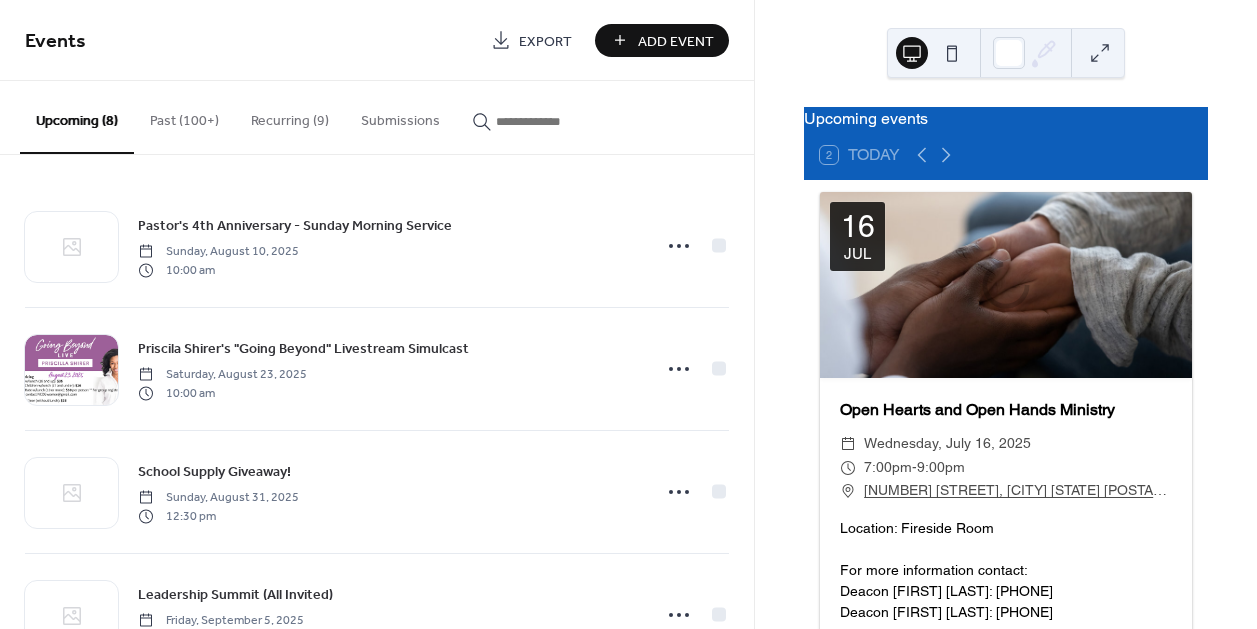 scroll, scrollTop: 0, scrollLeft: 0, axis: both 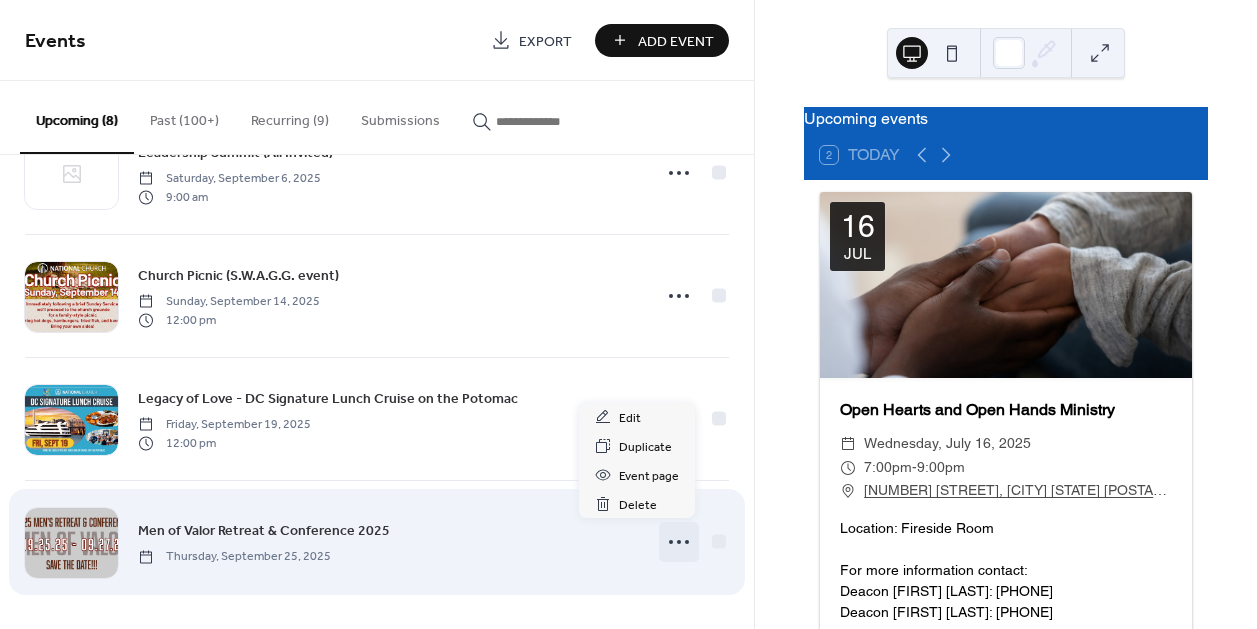 click 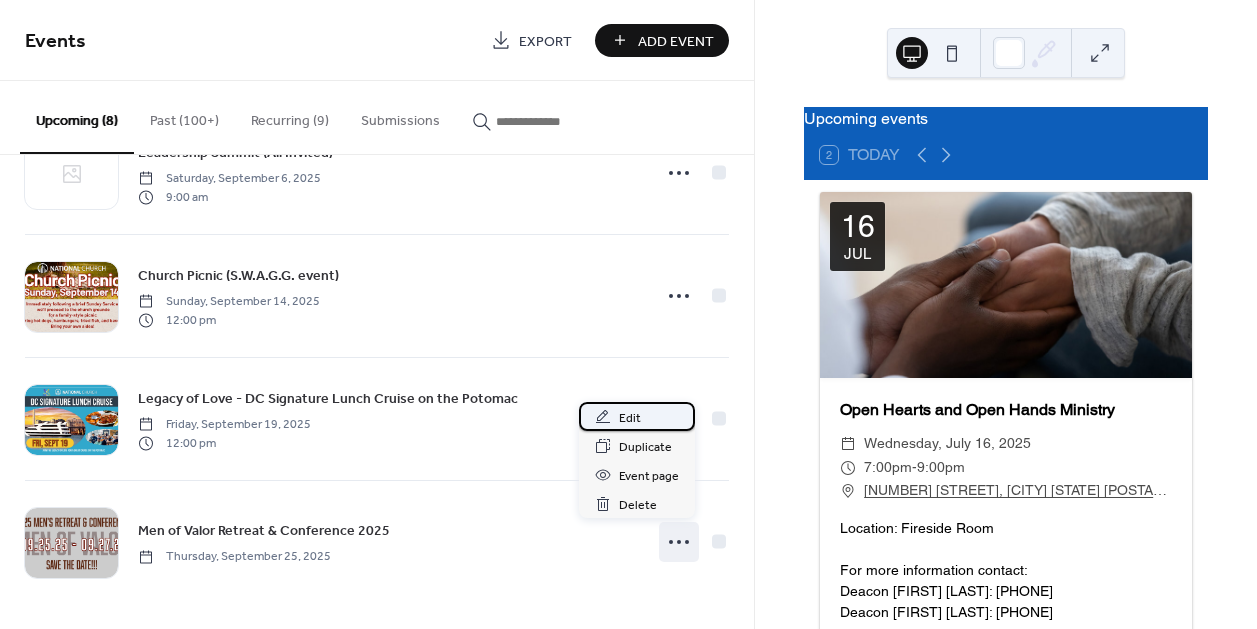 click on "Edit" at bounding box center (630, 418) 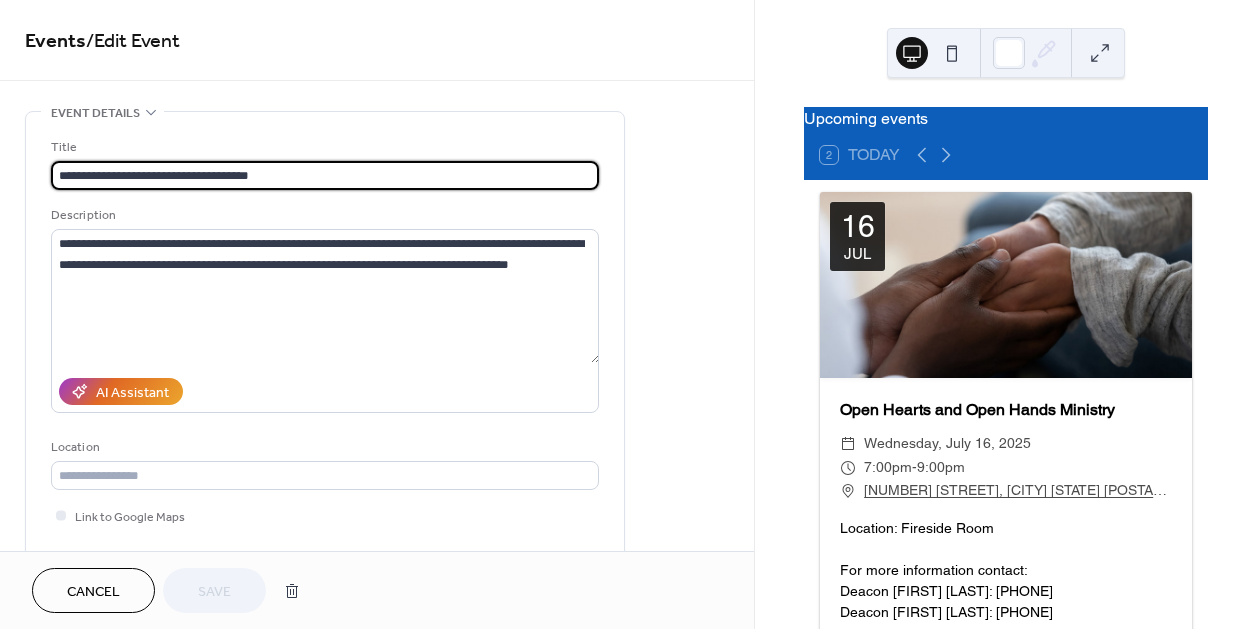 click on "**********" at bounding box center (325, 175) 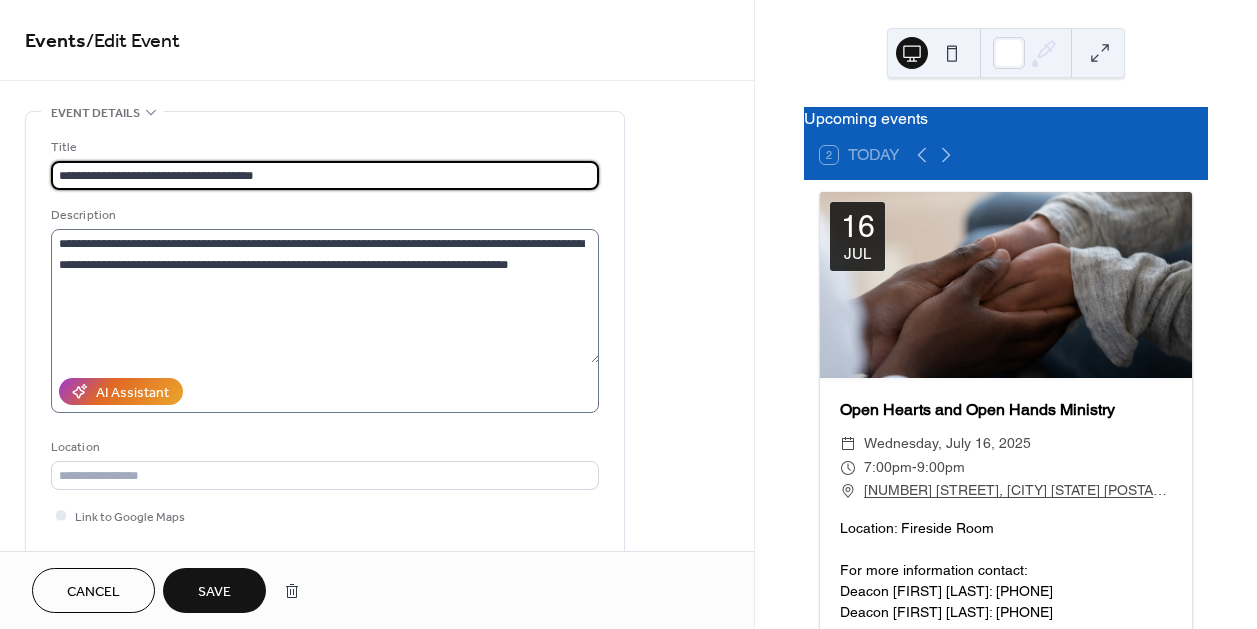 type on "**********" 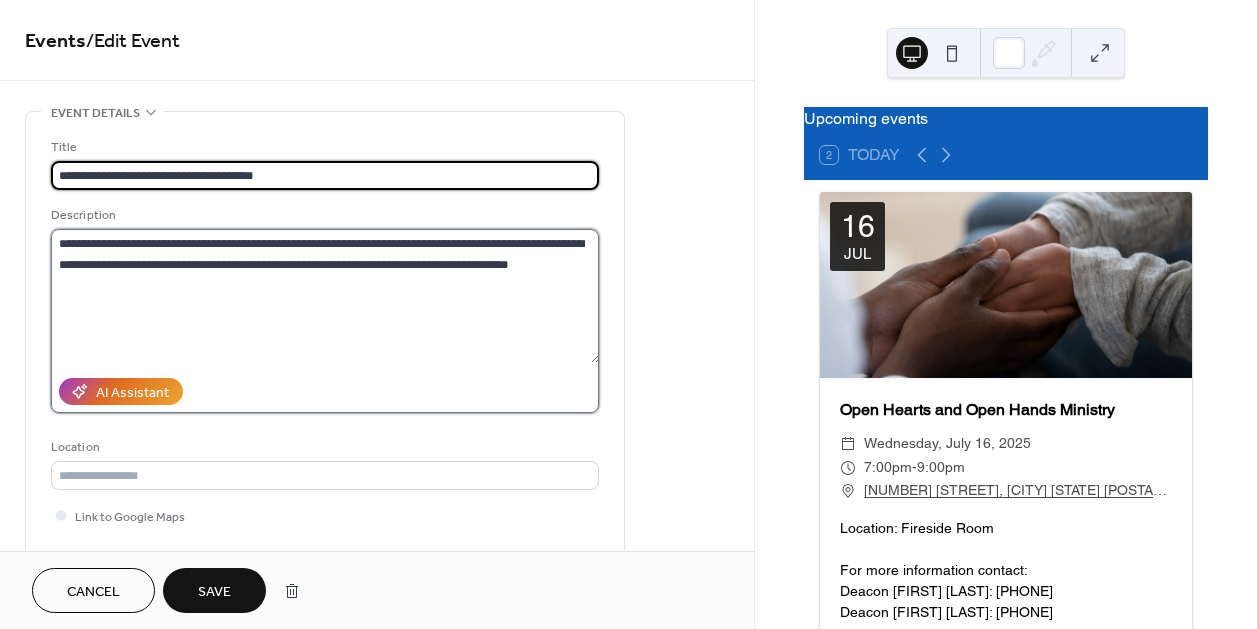 click on "**********" at bounding box center [325, 296] 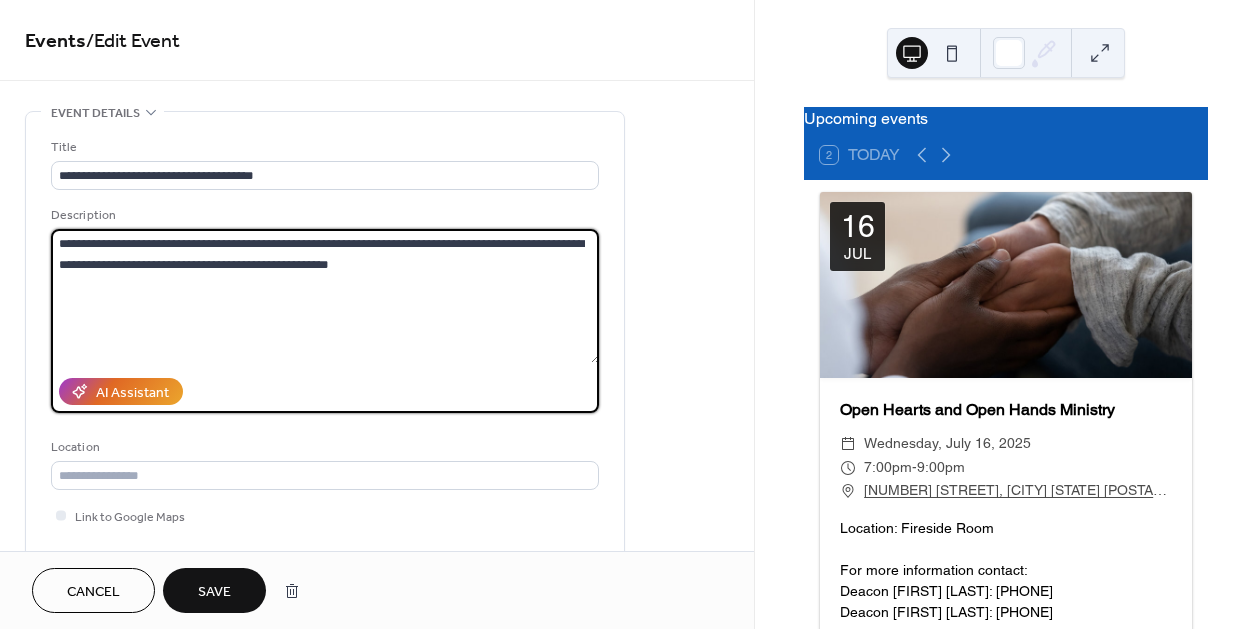 click on "**********" at bounding box center [325, 296] 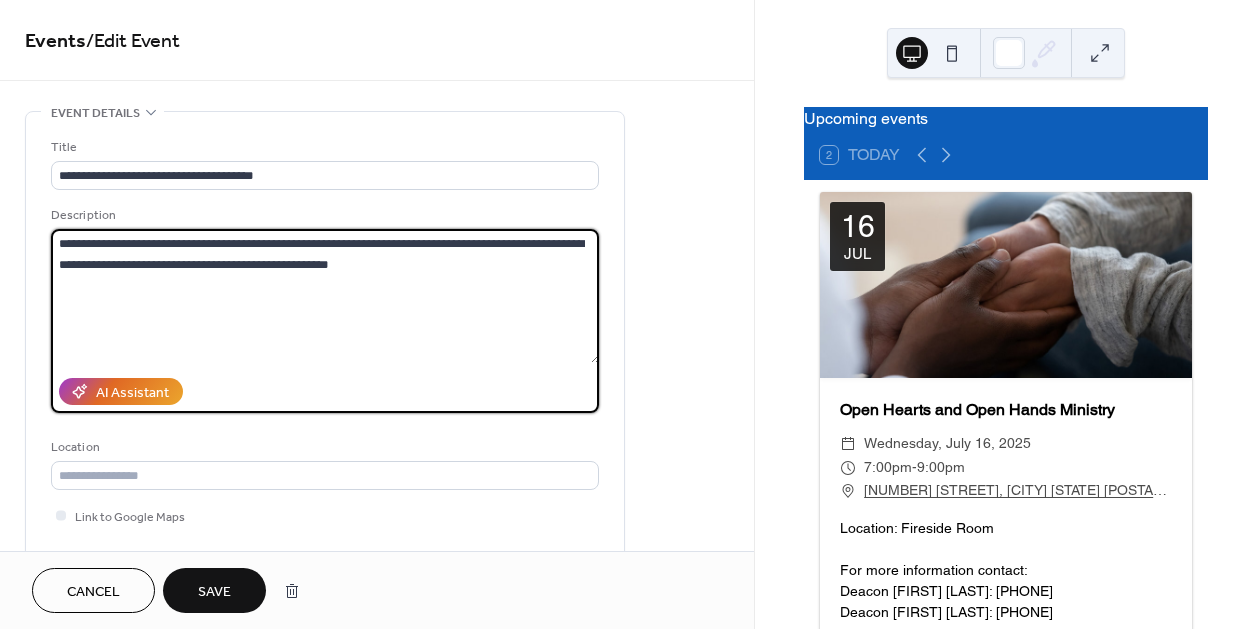 click on "**********" at bounding box center (325, 296) 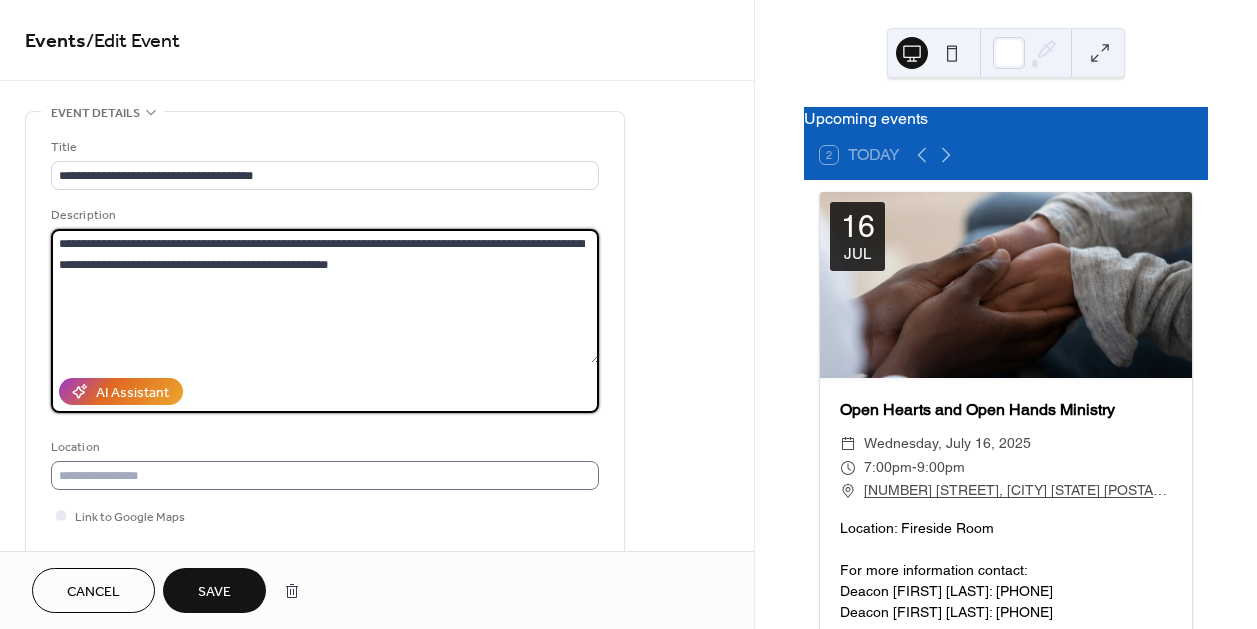 type on "**********" 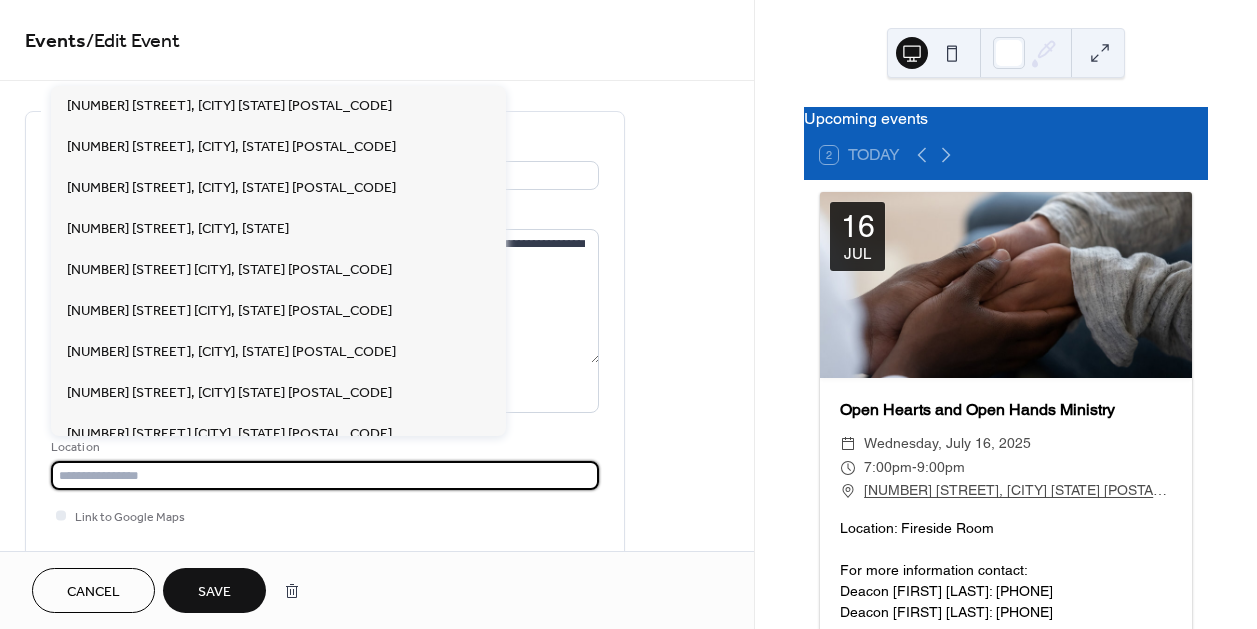 click at bounding box center [325, 475] 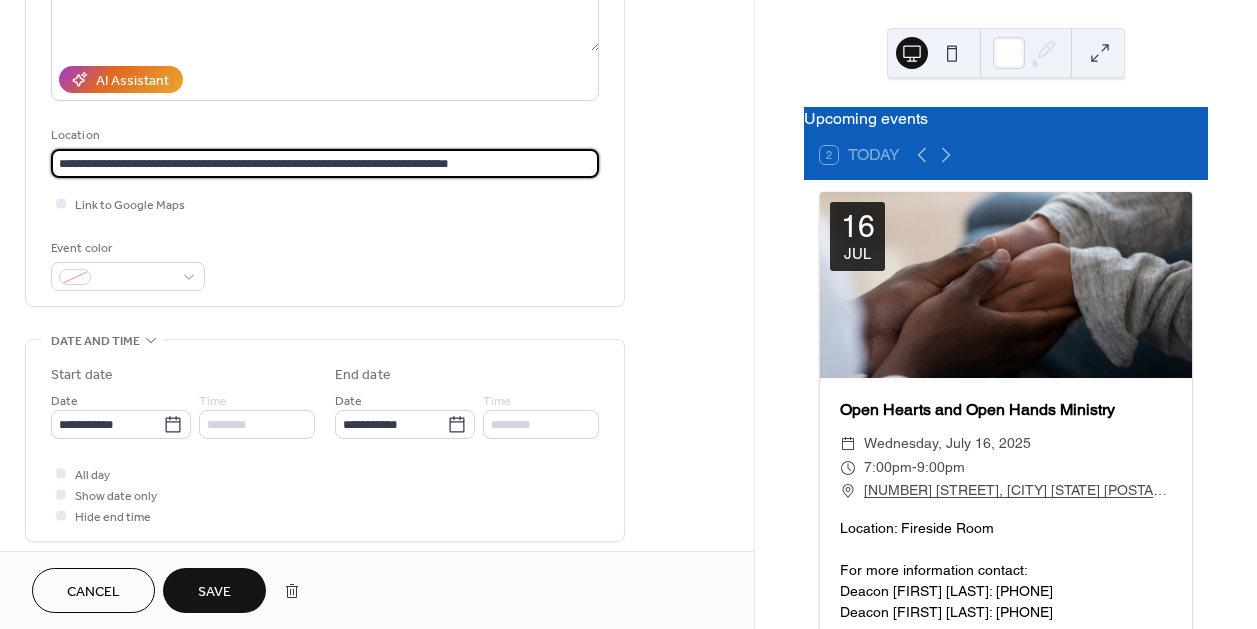 scroll, scrollTop: 365, scrollLeft: 0, axis: vertical 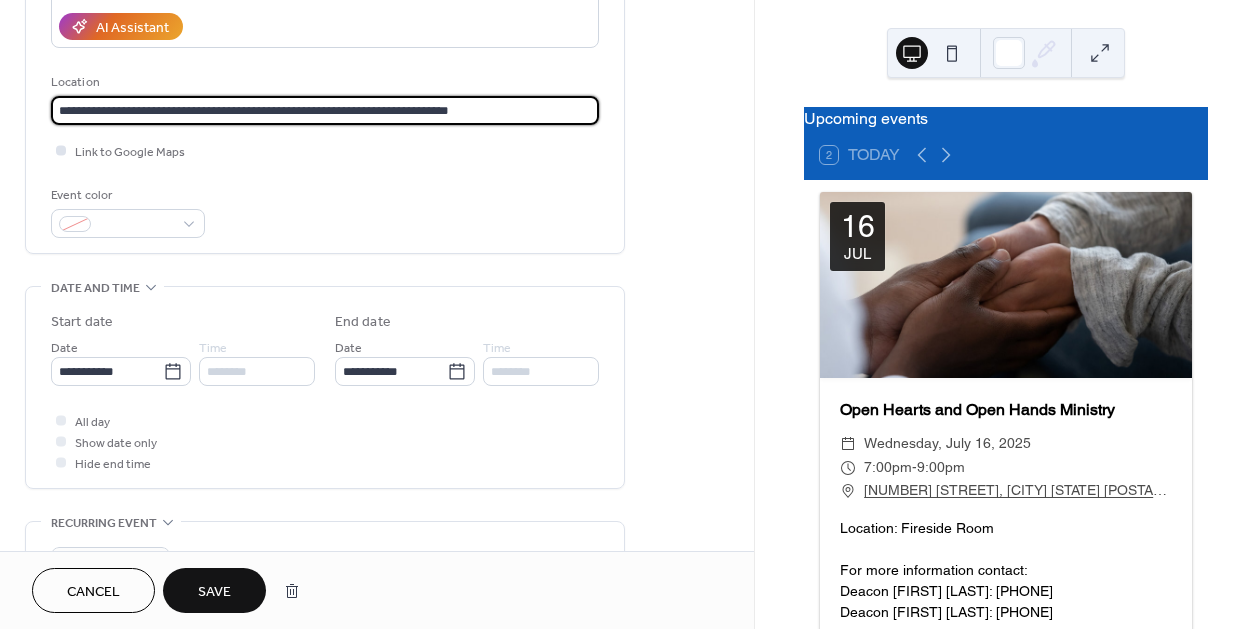 type on "**********" 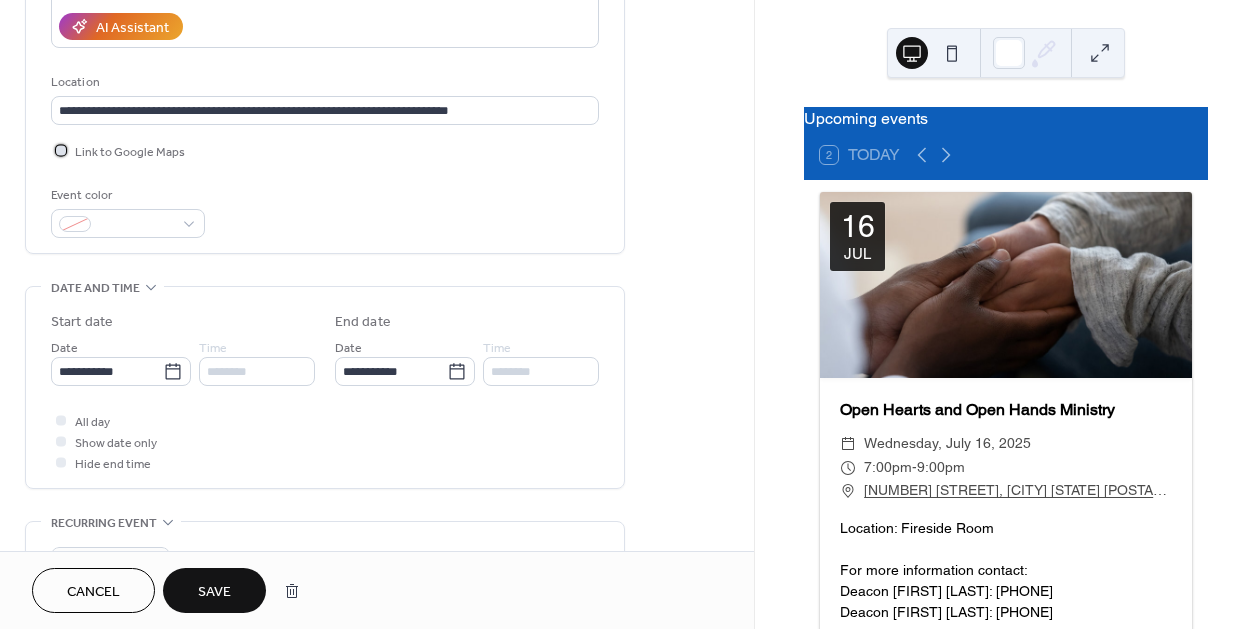 click at bounding box center [61, 150] 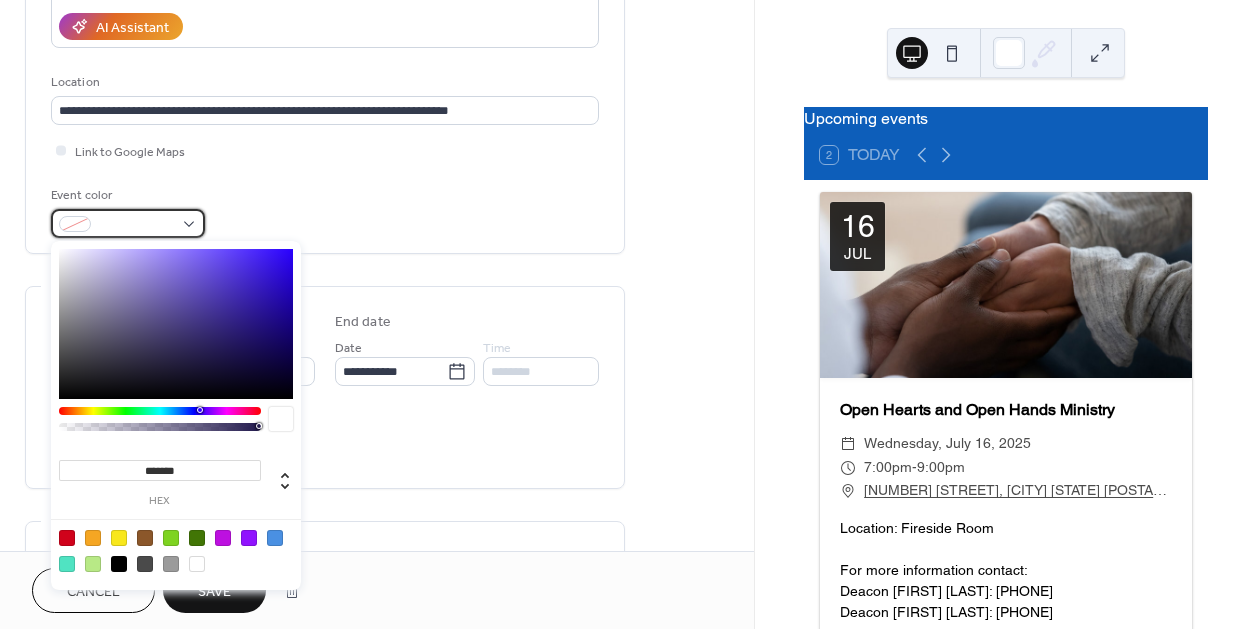 click at bounding box center [128, 223] 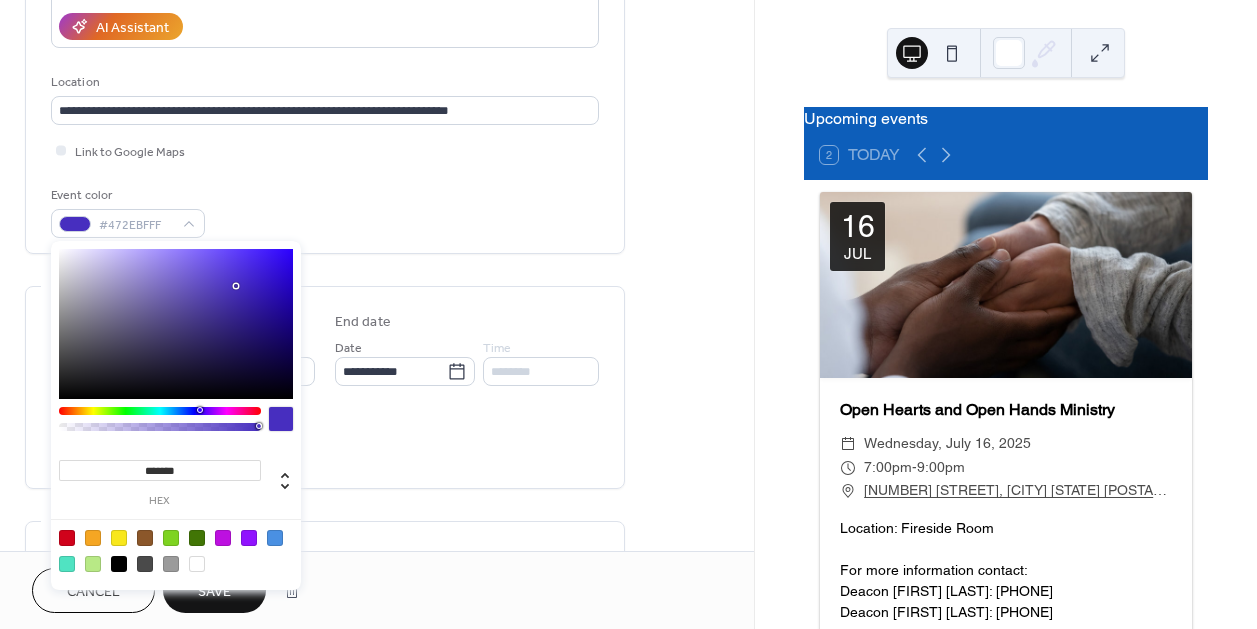 click at bounding box center [176, 324] 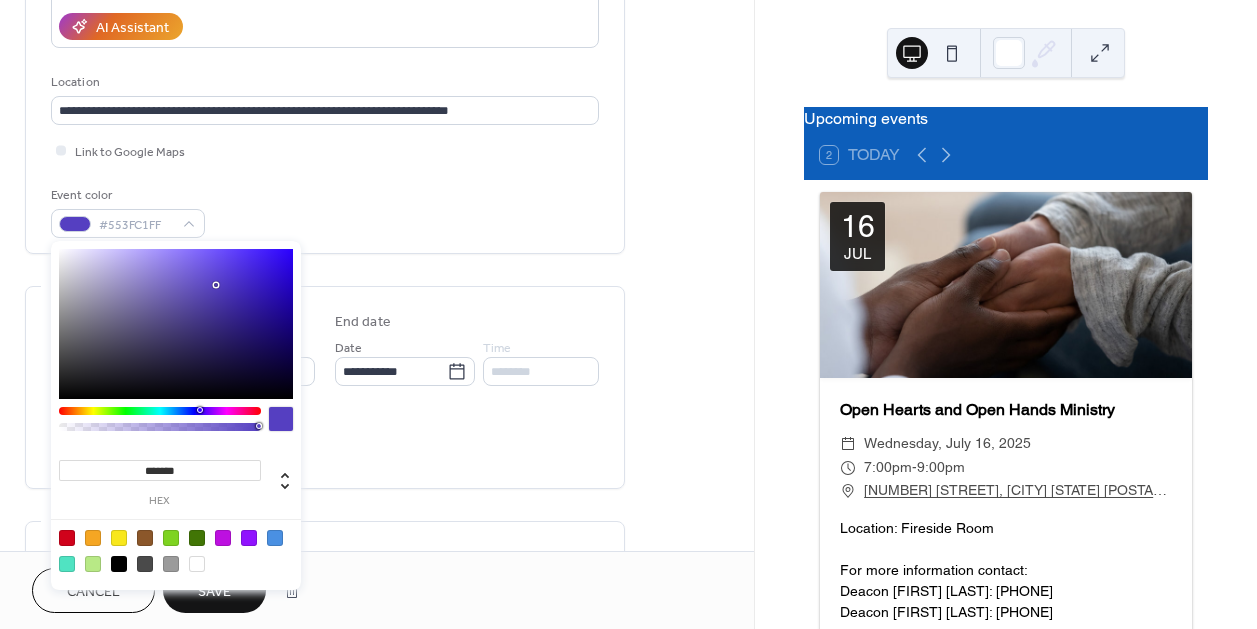 click at bounding box center [176, 324] 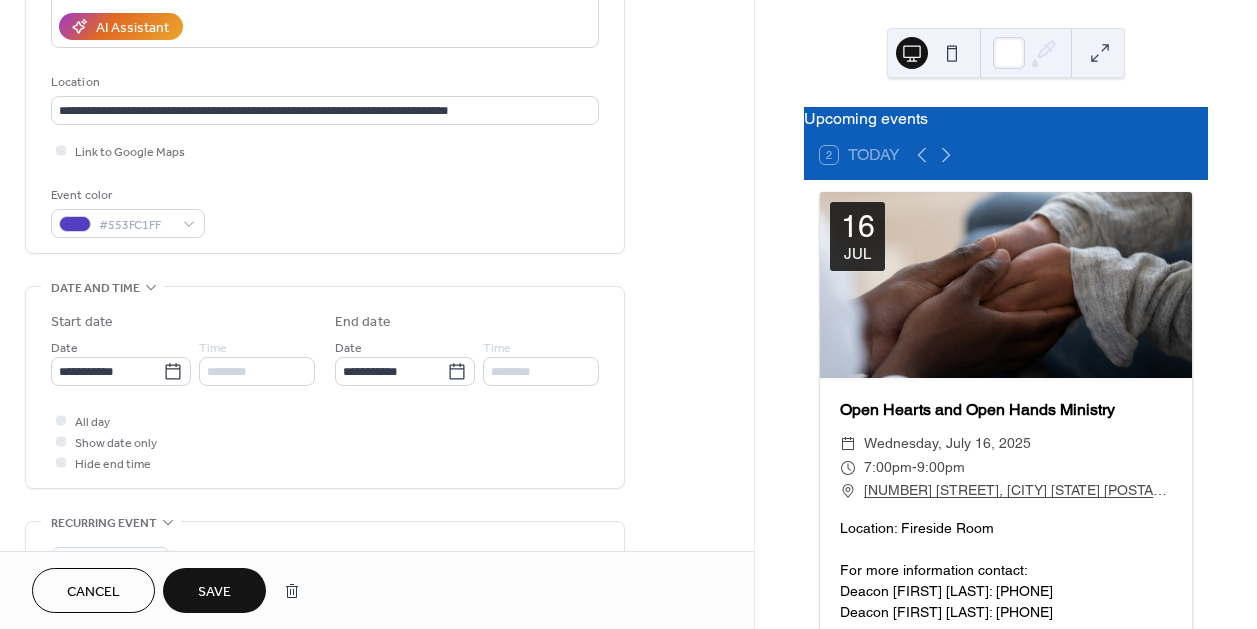 click on "Event color #553FC1FF" at bounding box center [325, 211] 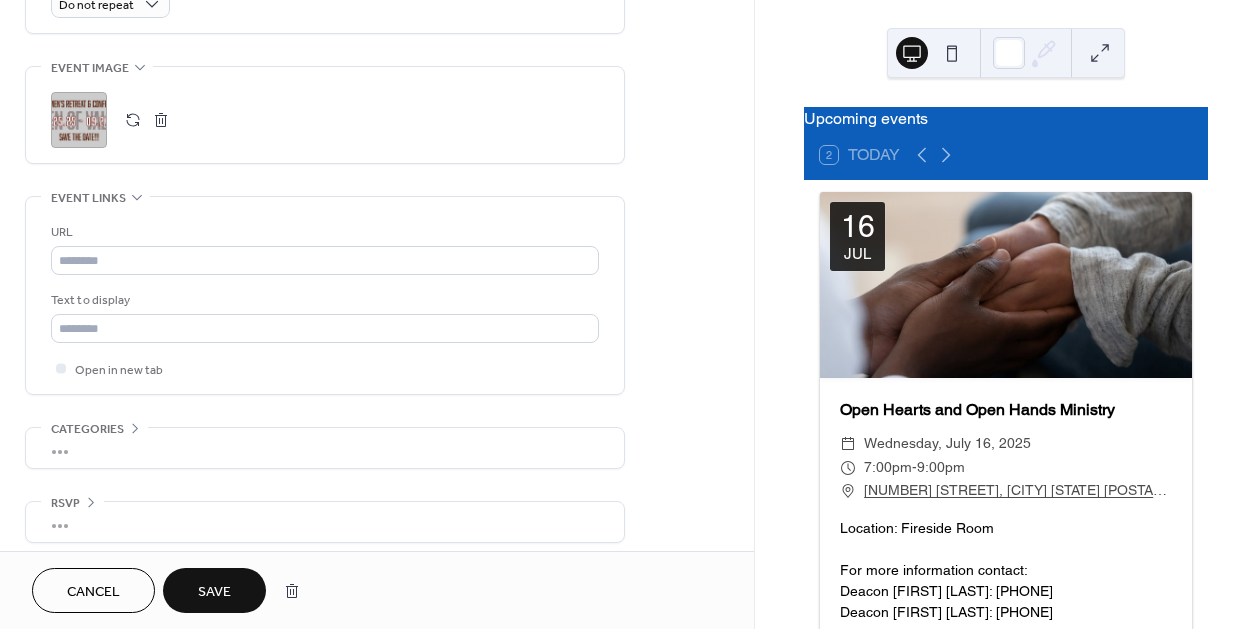 scroll, scrollTop: 925, scrollLeft: 0, axis: vertical 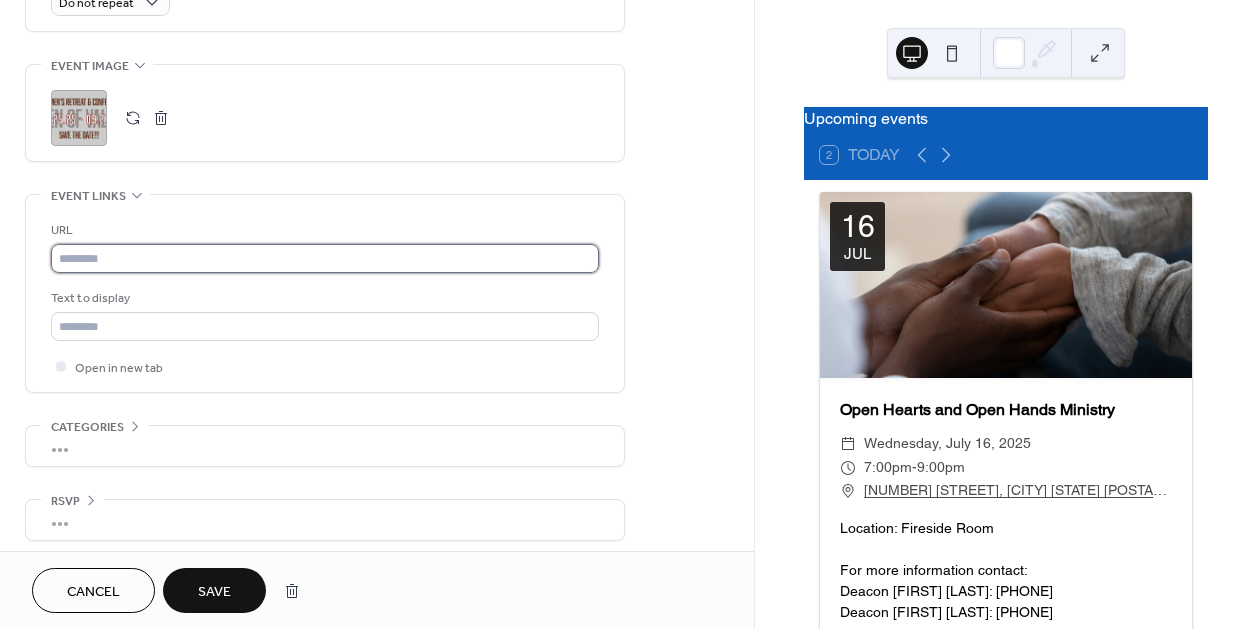 click at bounding box center [325, 258] 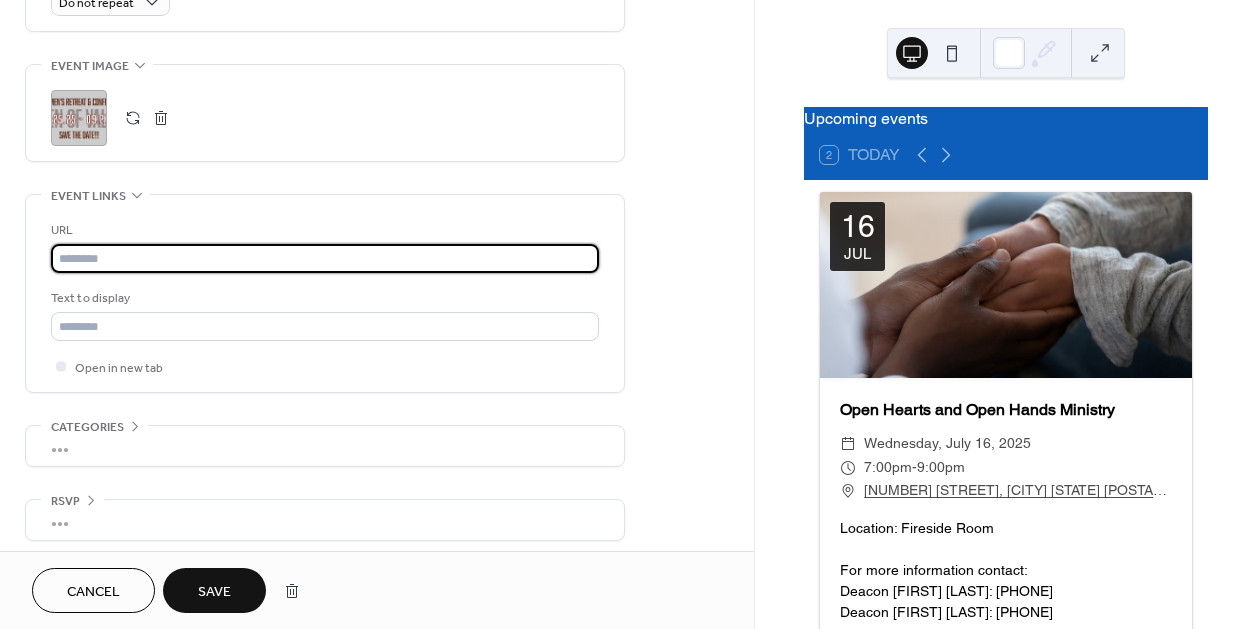 paste on "**********" 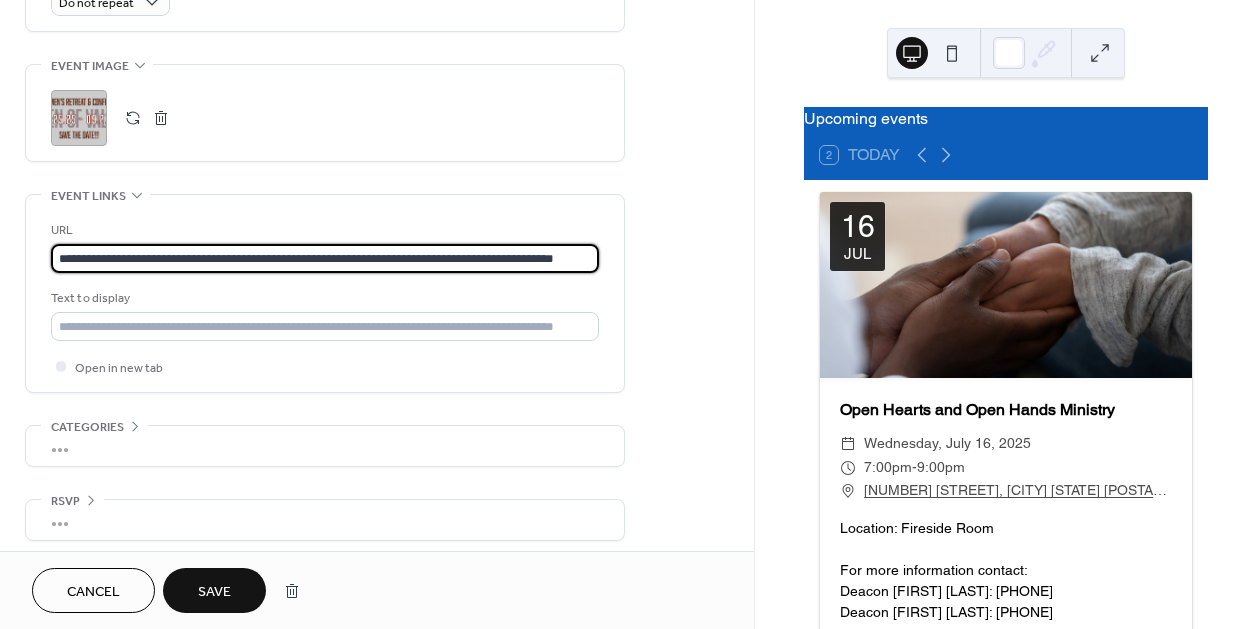 scroll, scrollTop: 0, scrollLeft: 43, axis: horizontal 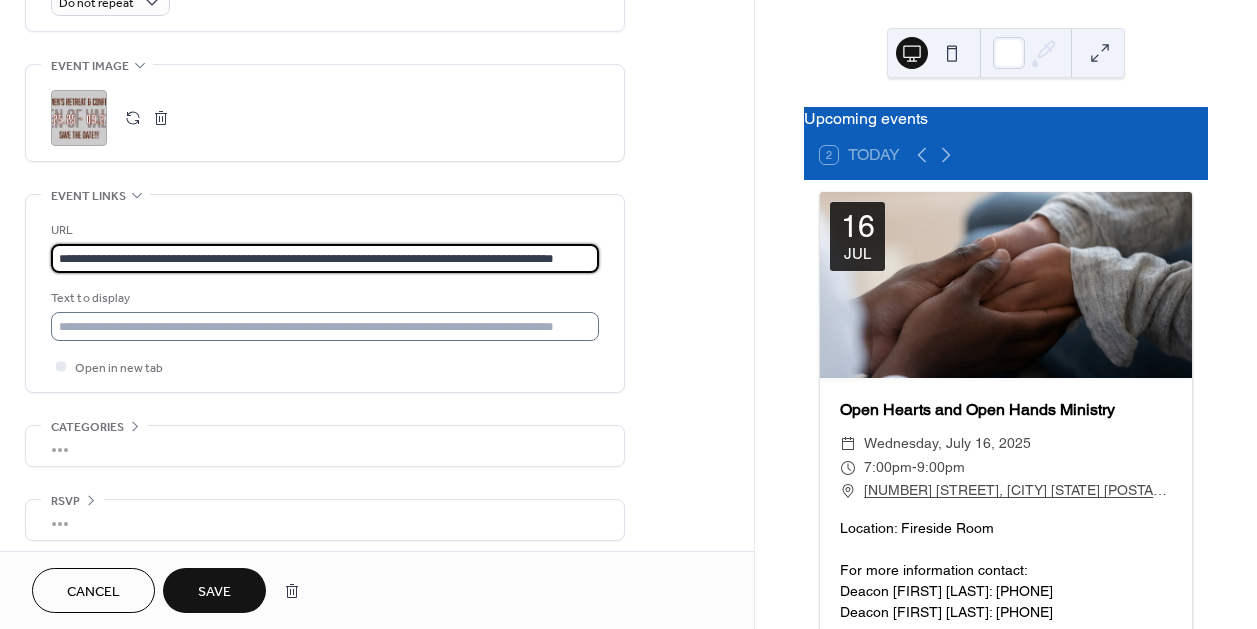 type on "**********" 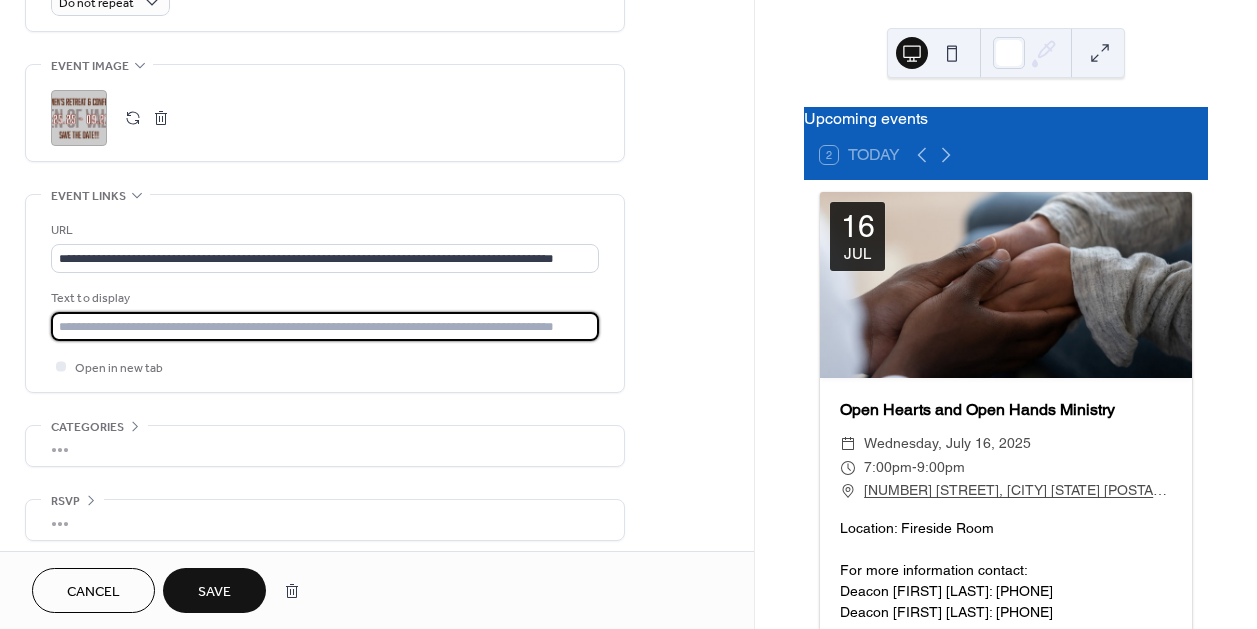 scroll, scrollTop: 0, scrollLeft: 0, axis: both 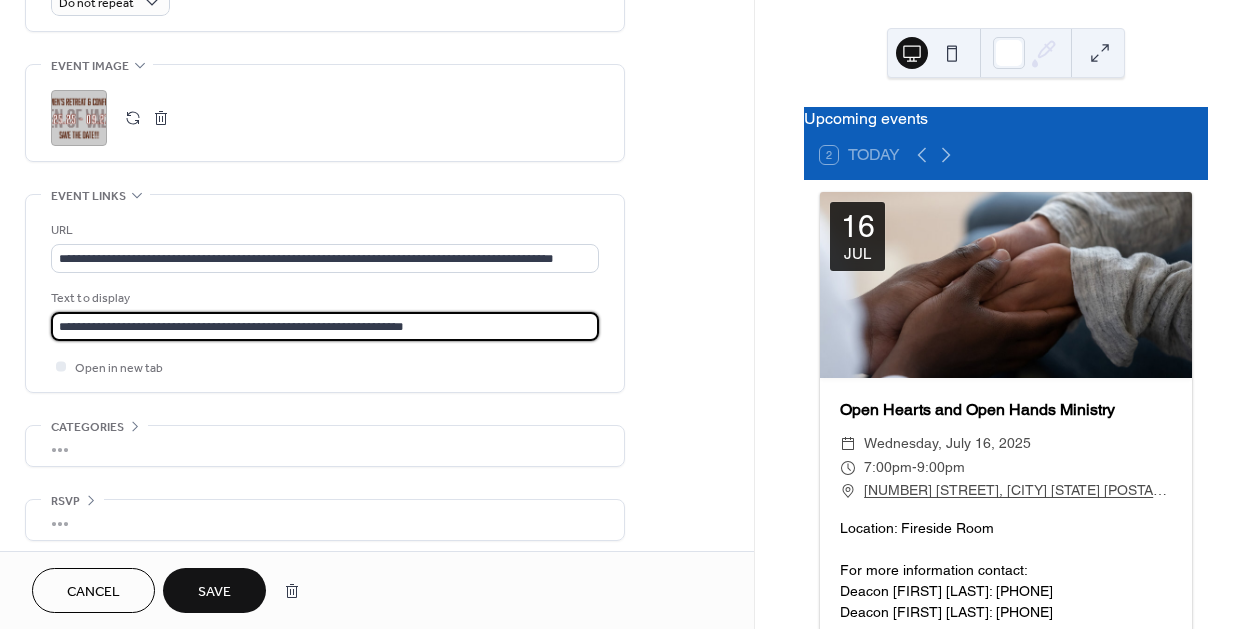 type on "**********" 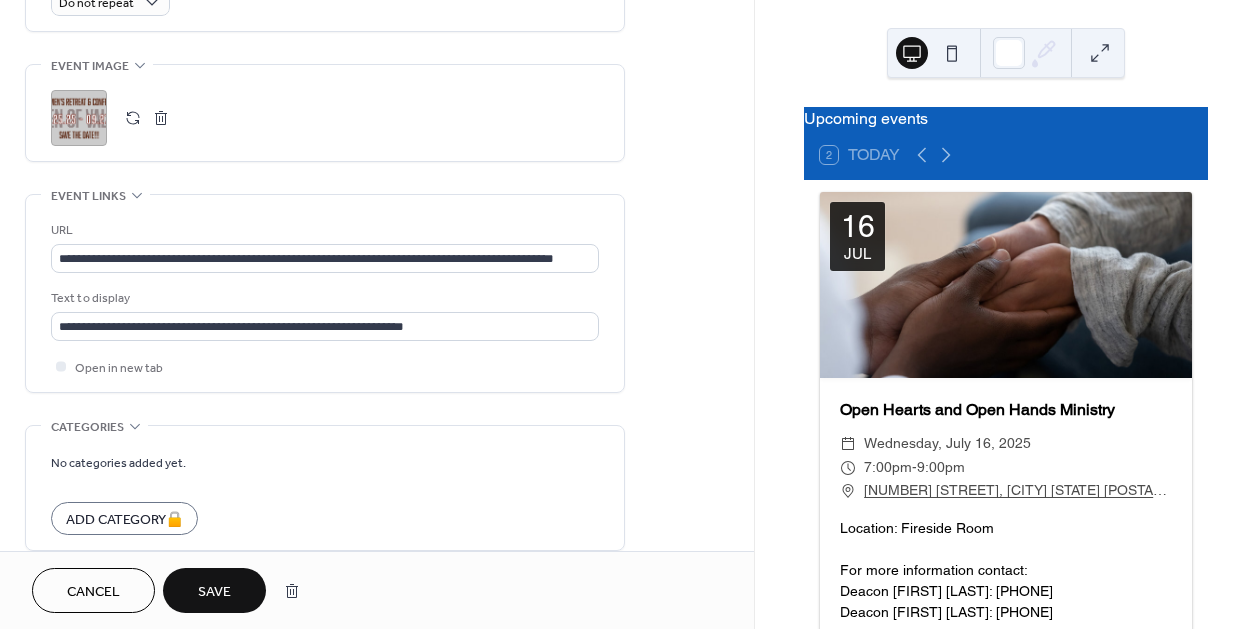 click on "Categories" at bounding box center (87, 427) 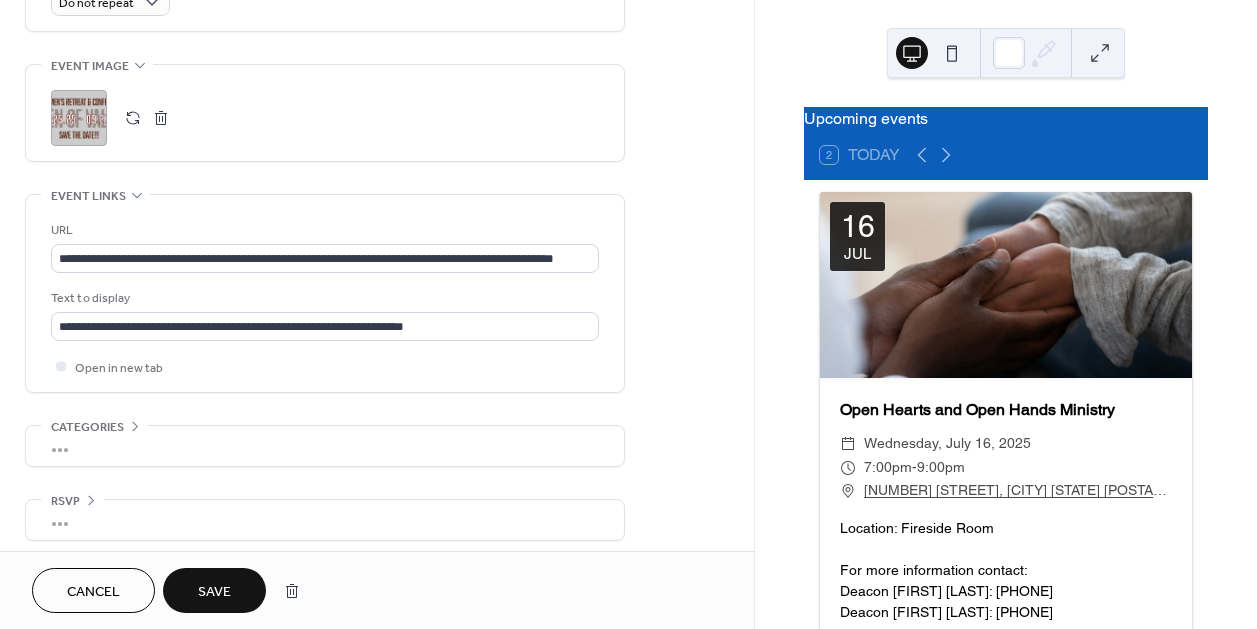 scroll, scrollTop: 930, scrollLeft: 0, axis: vertical 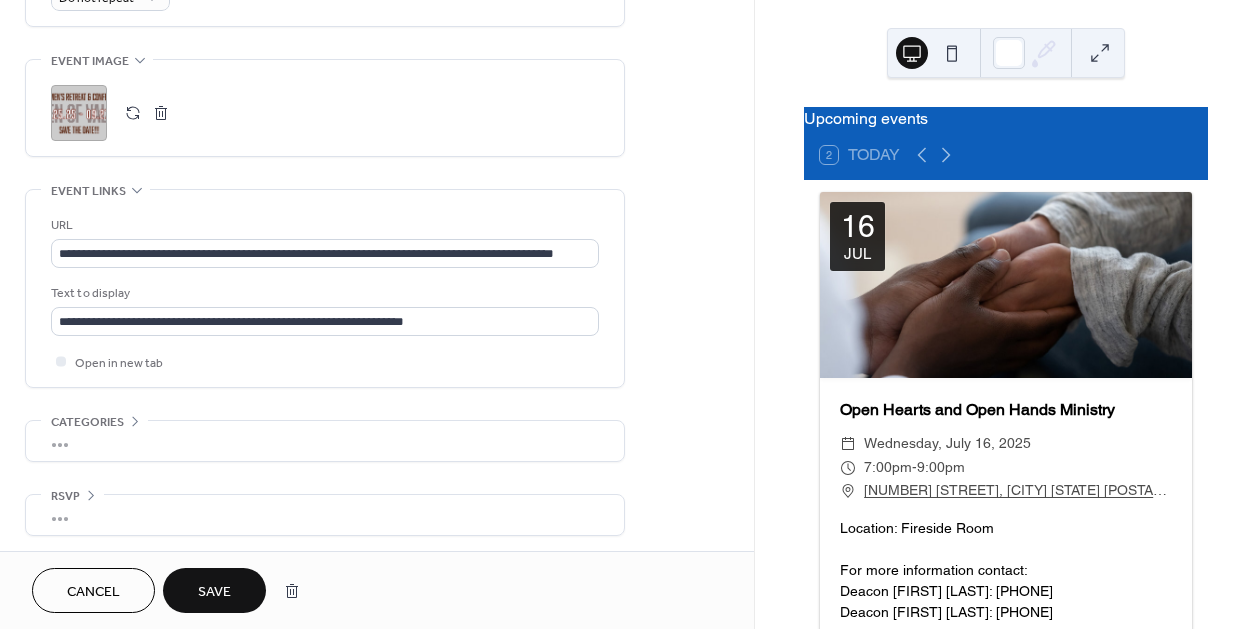 click on "Save" at bounding box center (214, 592) 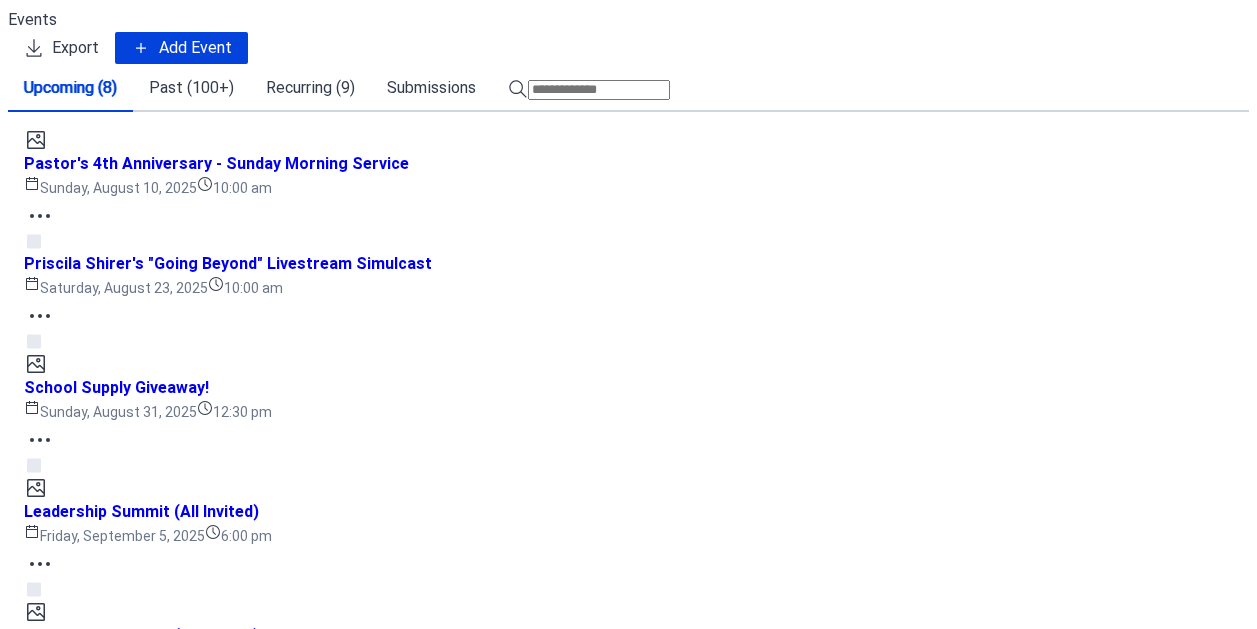 scroll, scrollTop: 0, scrollLeft: 0, axis: both 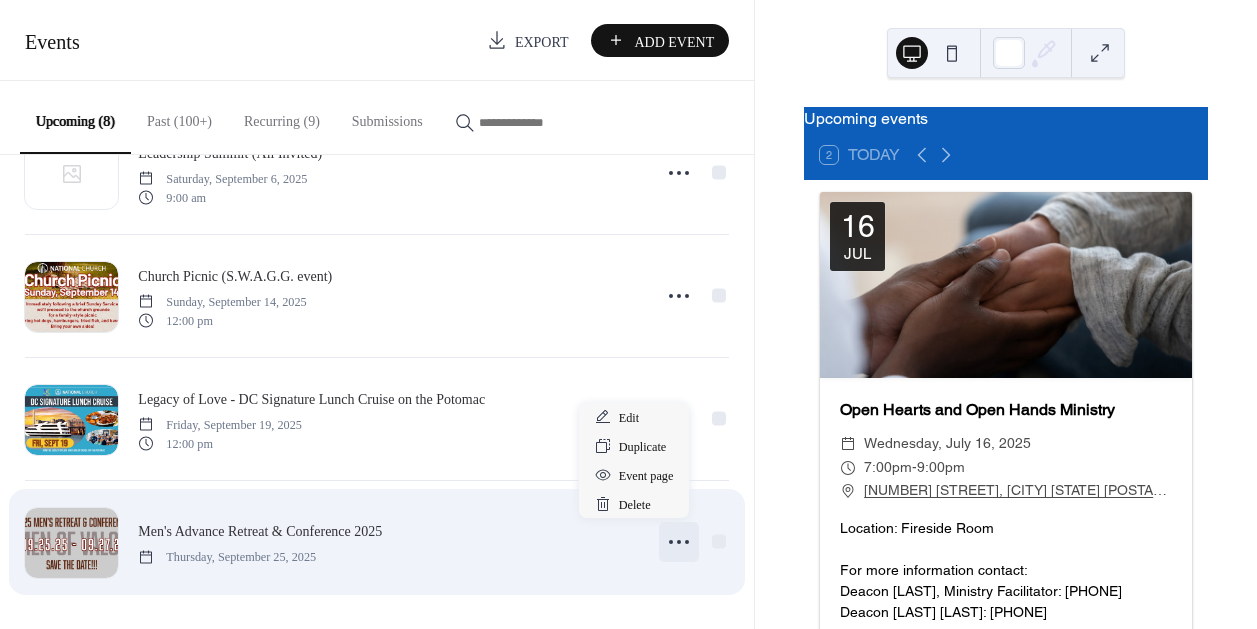 click at bounding box center [679, 542] 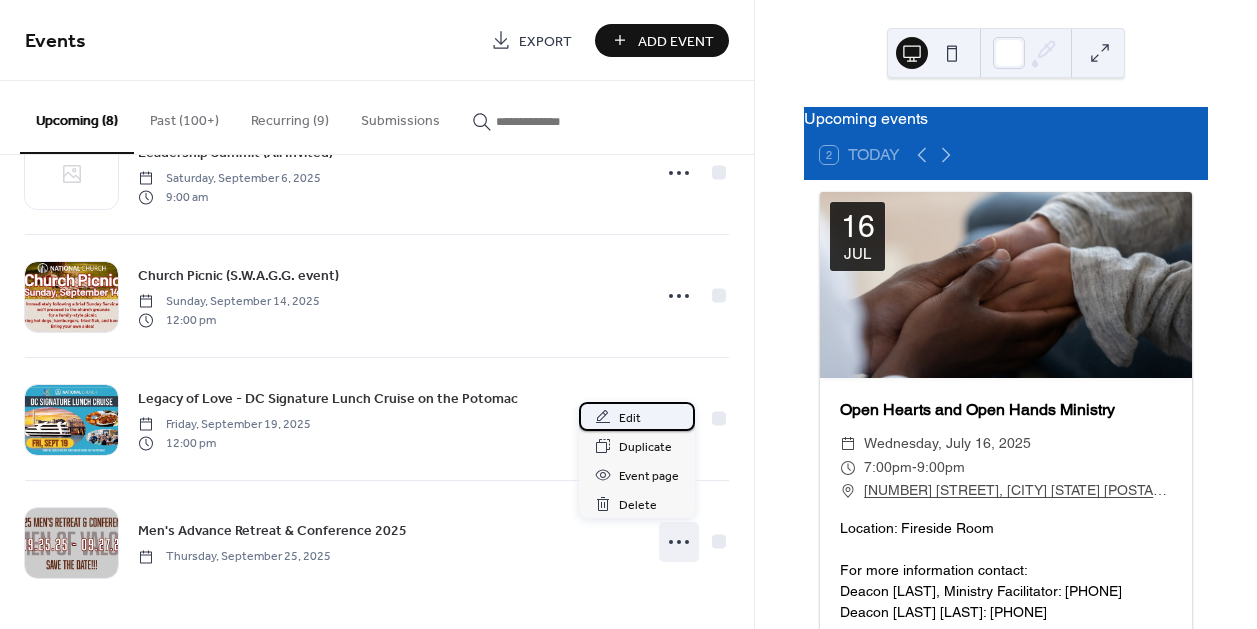 click on "Edit" at bounding box center [637, 416] 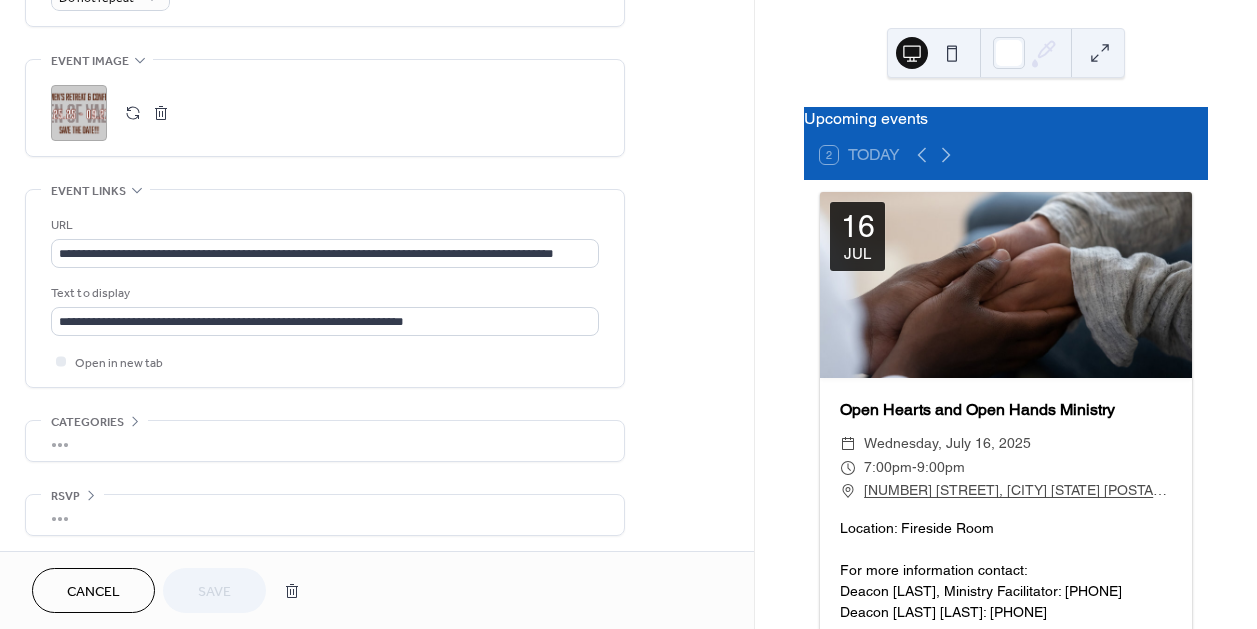 scroll, scrollTop: 877, scrollLeft: 0, axis: vertical 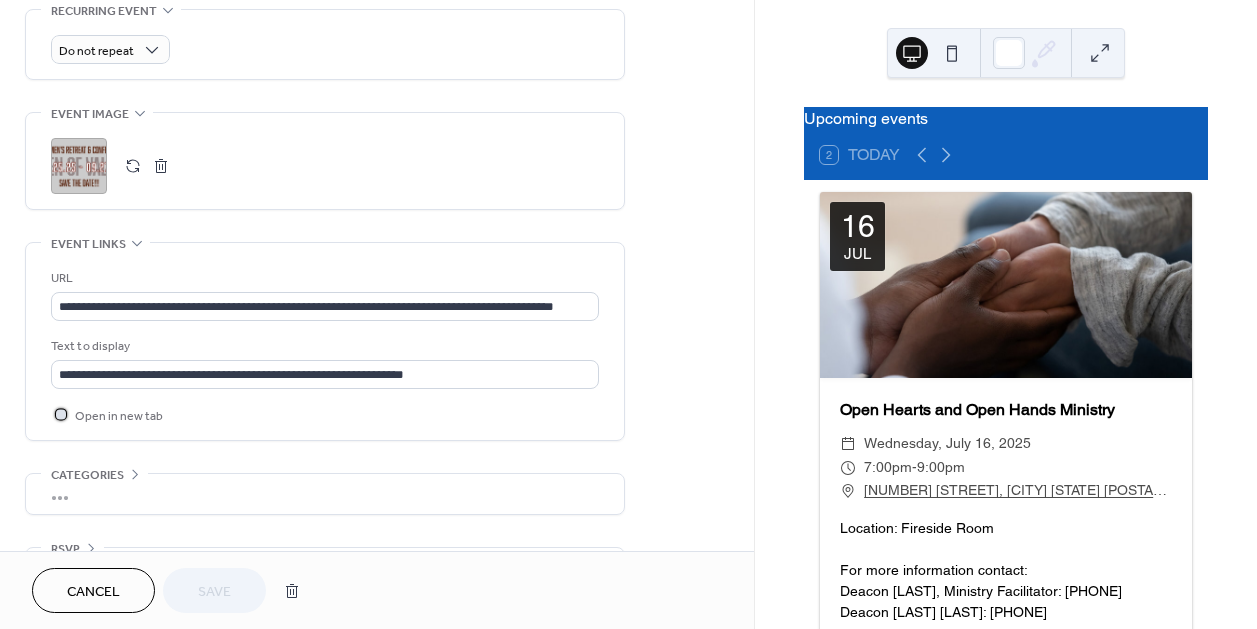 click 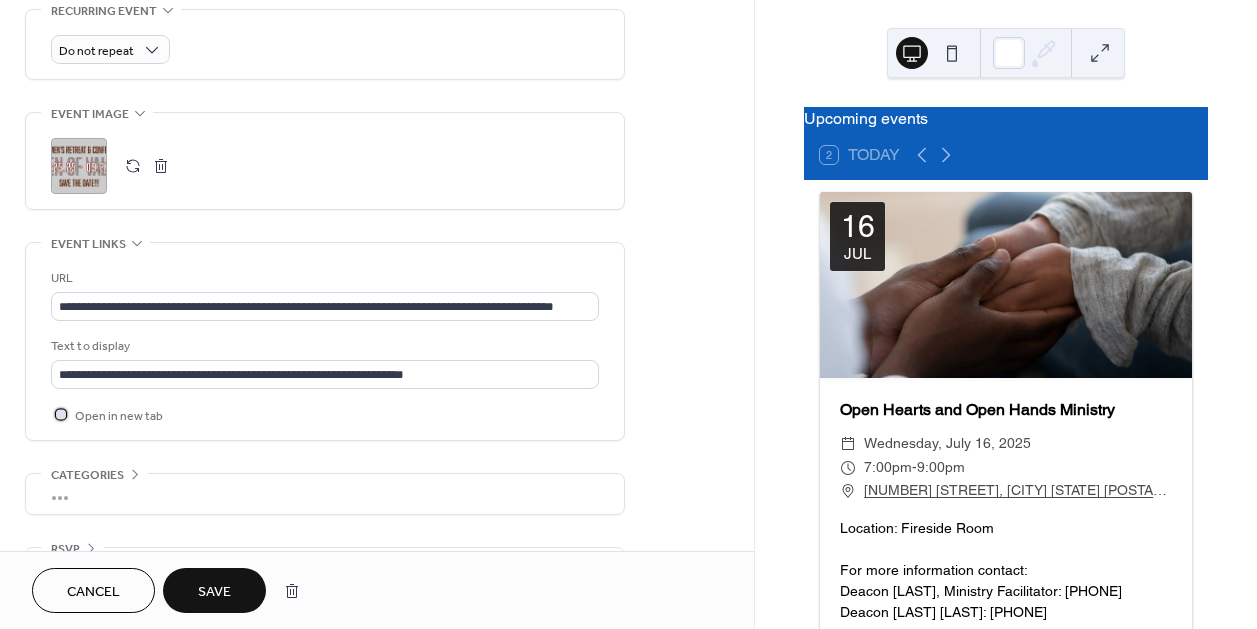 click at bounding box center (61, 414) 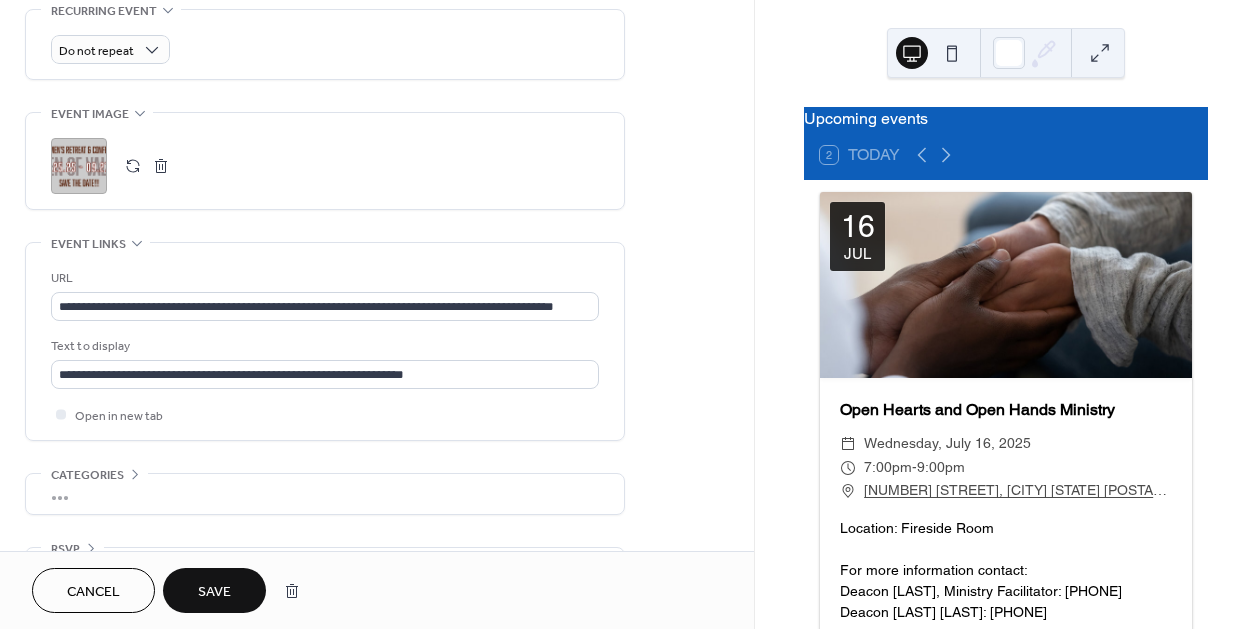 click on "Save" at bounding box center [214, 592] 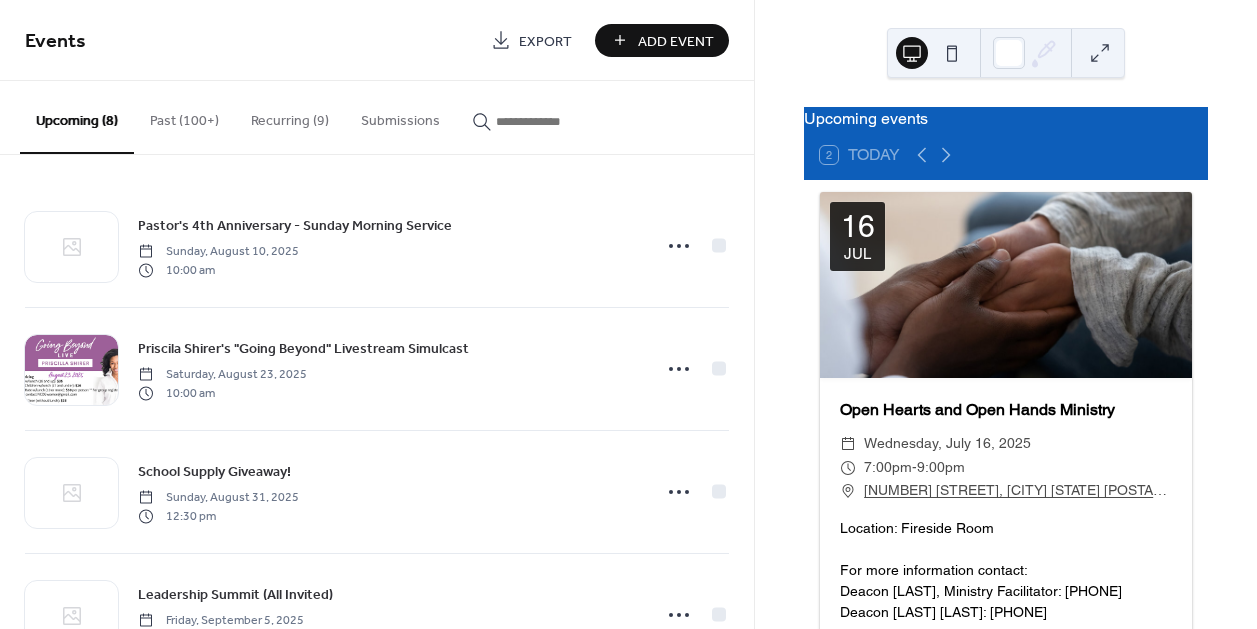 click on "Events Export Add Event Upcoming (8) Past (100+) Recurring (9) Submissions Pastor's 4th Anniversary - Sunday Morning Service Sunday, August 10, 2025 10:00 am Priscila Shirer's "Going Beyond" Livestream Simulcast Saturday, August 23, 2025 10:00 am School Supply Giveaway! Sunday, August 31, 2025 12:30 pm Leadership Summit (All Invited) Friday, September 5, 2025 6:00 pm Leadership Summit (All Invited) Saturday, September 6, 2025 9:00 am Church Picnic (S.W.A.G.G. event) Sunday, September 14, 2025 12:00 pm Legacy of Love  - DC Signature Lunch Cruise on the Potomac Friday, September 19, 2025 12:00 pm Men's Advance Retreat & Conference 2025 Thursday, September 25, 2025 Cancel" at bounding box center (377, 314) 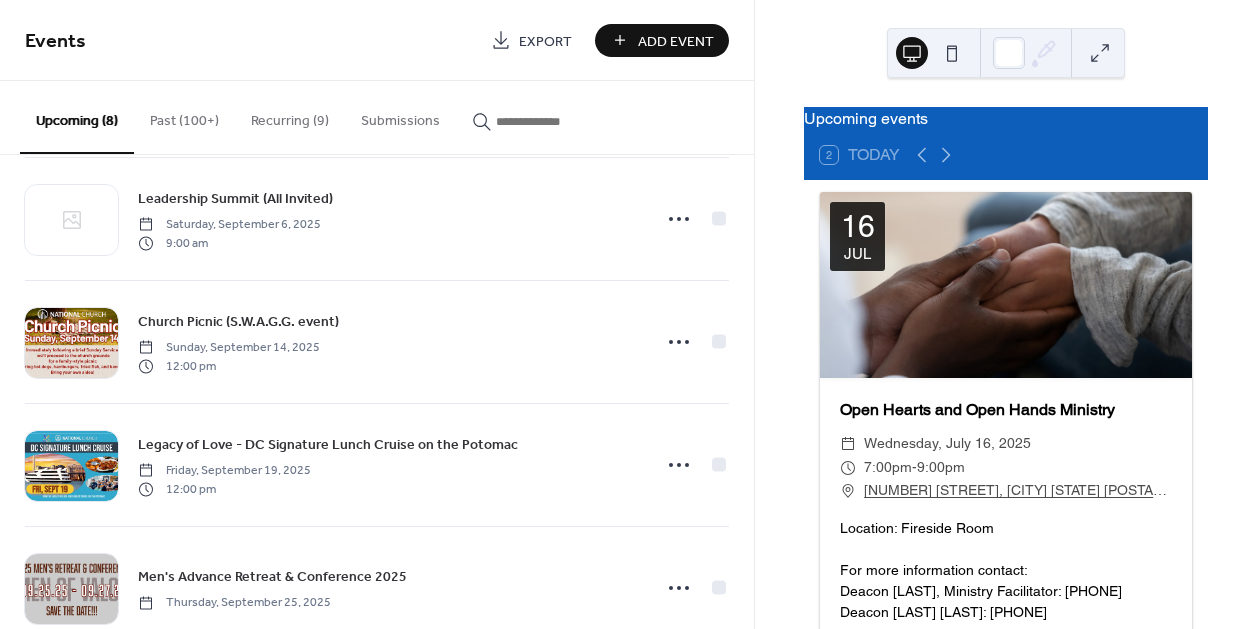 scroll, scrollTop: 565, scrollLeft: 0, axis: vertical 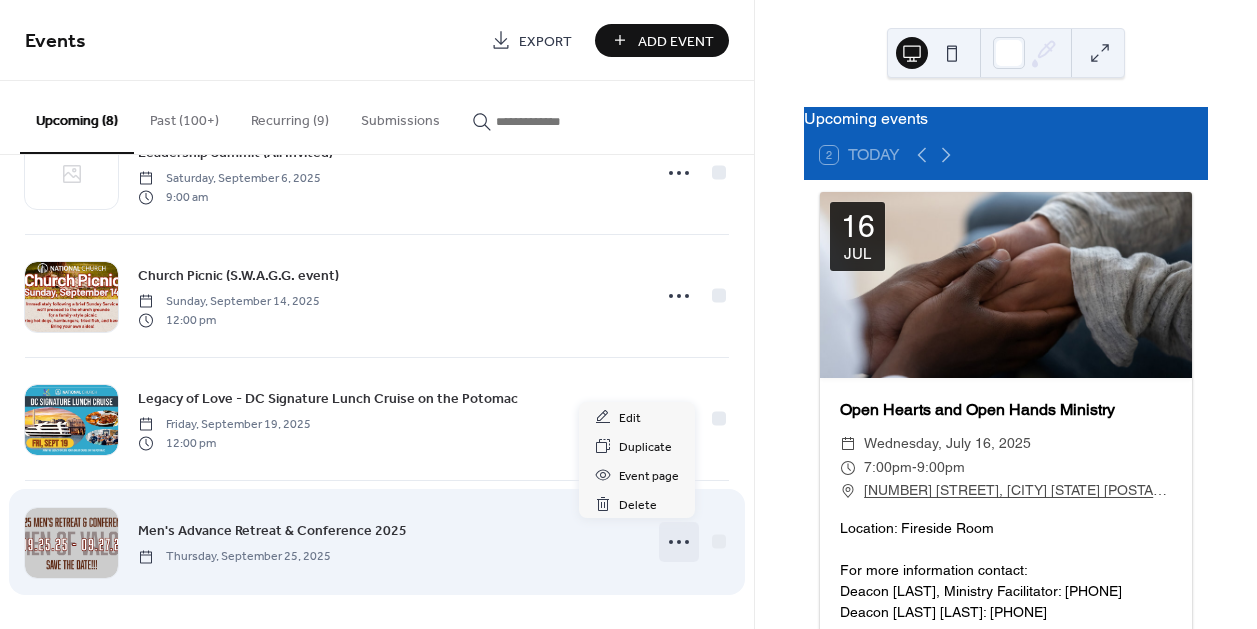 click 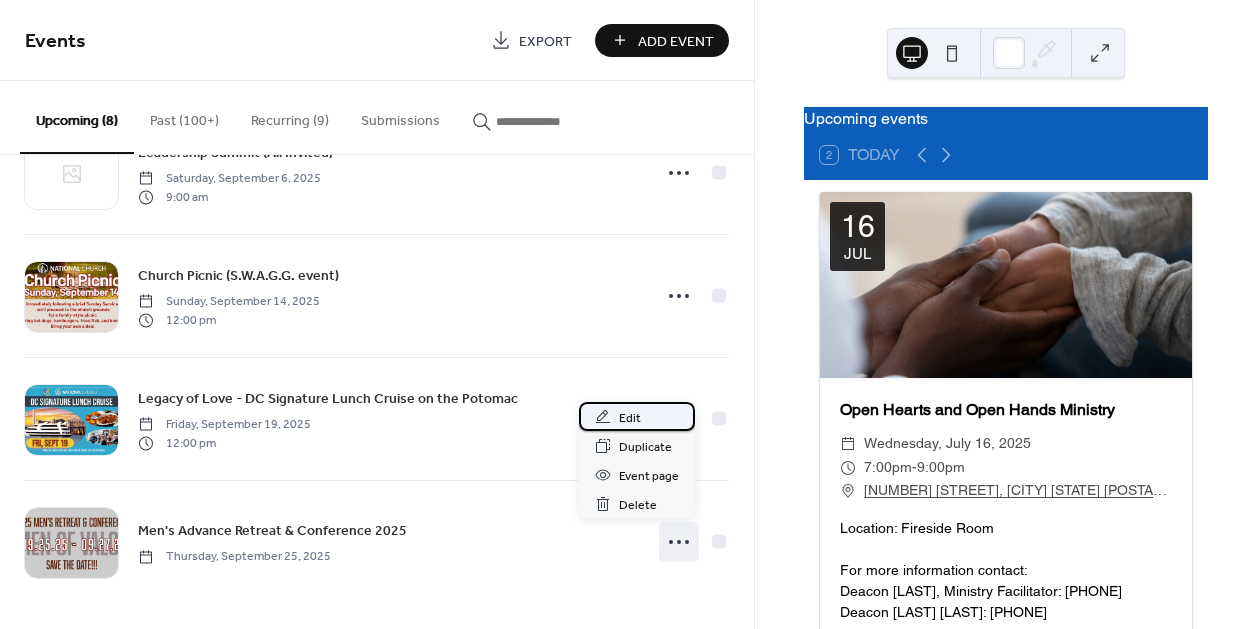click on "Edit" at bounding box center (630, 418) 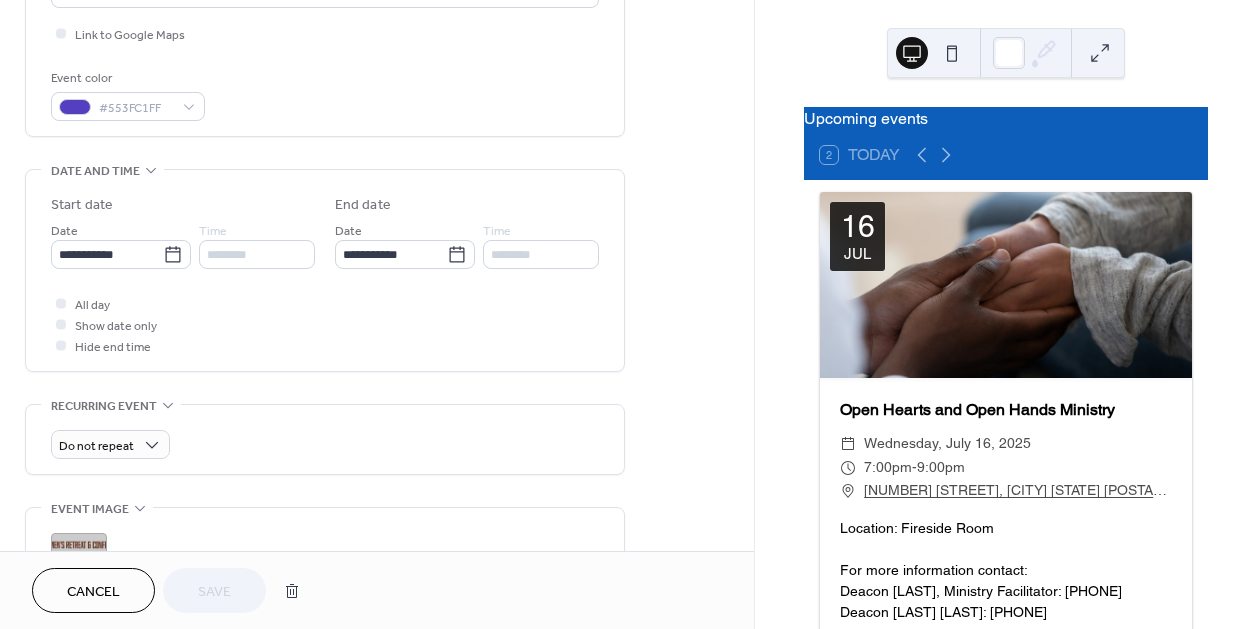 scroll, scrollTop: 930, scrollLeft: 0, axis: vertical 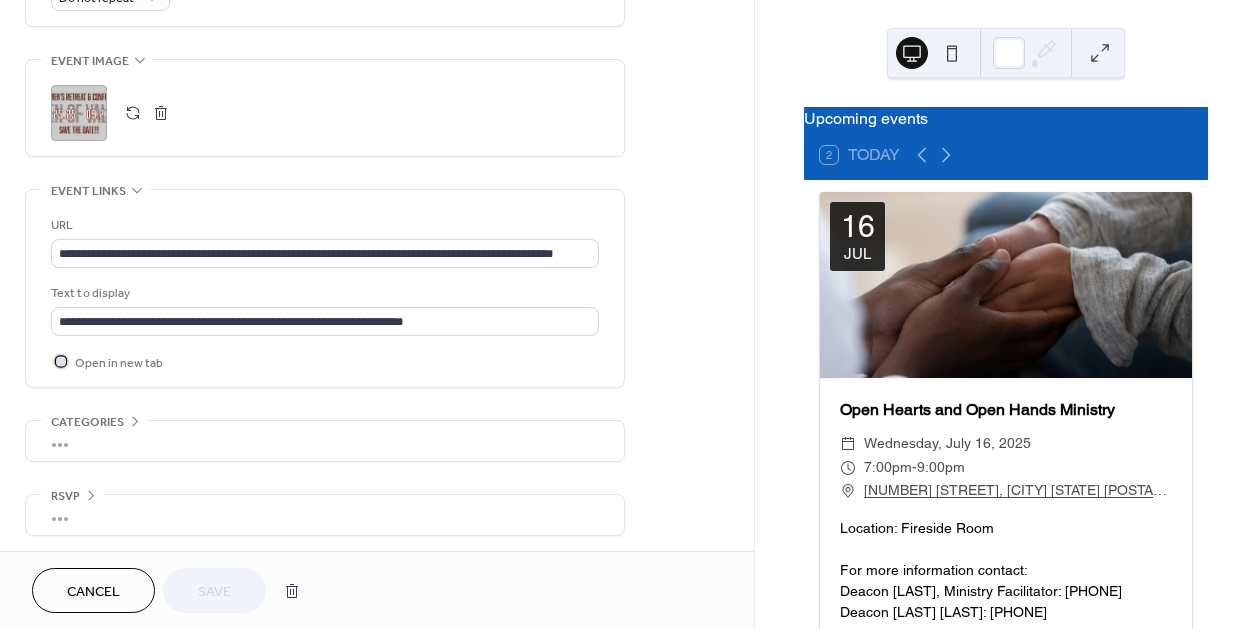 click 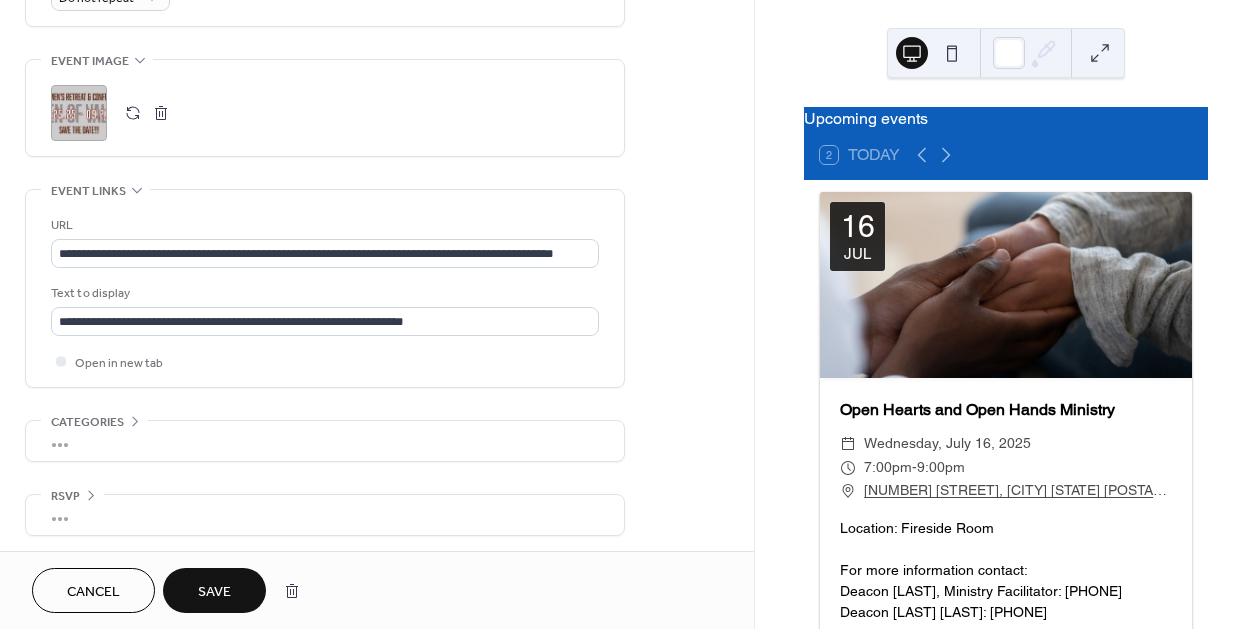 click on "Save" at bounding box center (214, 592) 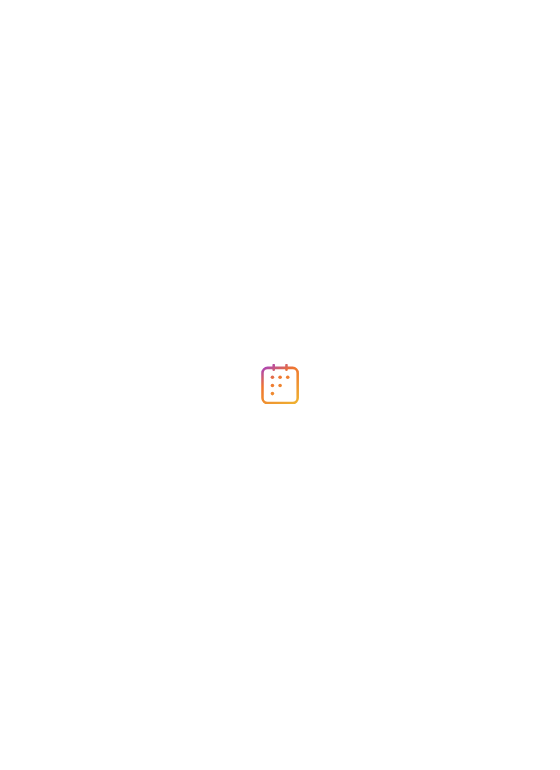 scroll, scrollTop: 0, scrollLeft: 0, axis: both 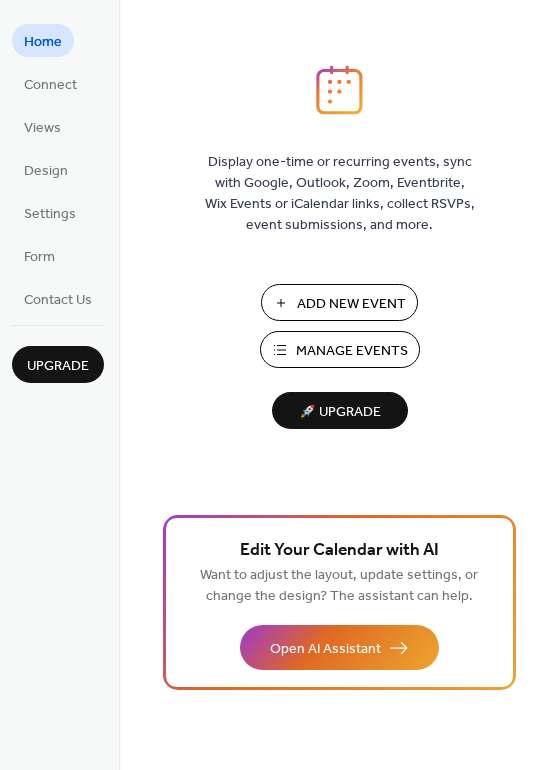 click on "Manage Events" at bounding box center [352, 351] 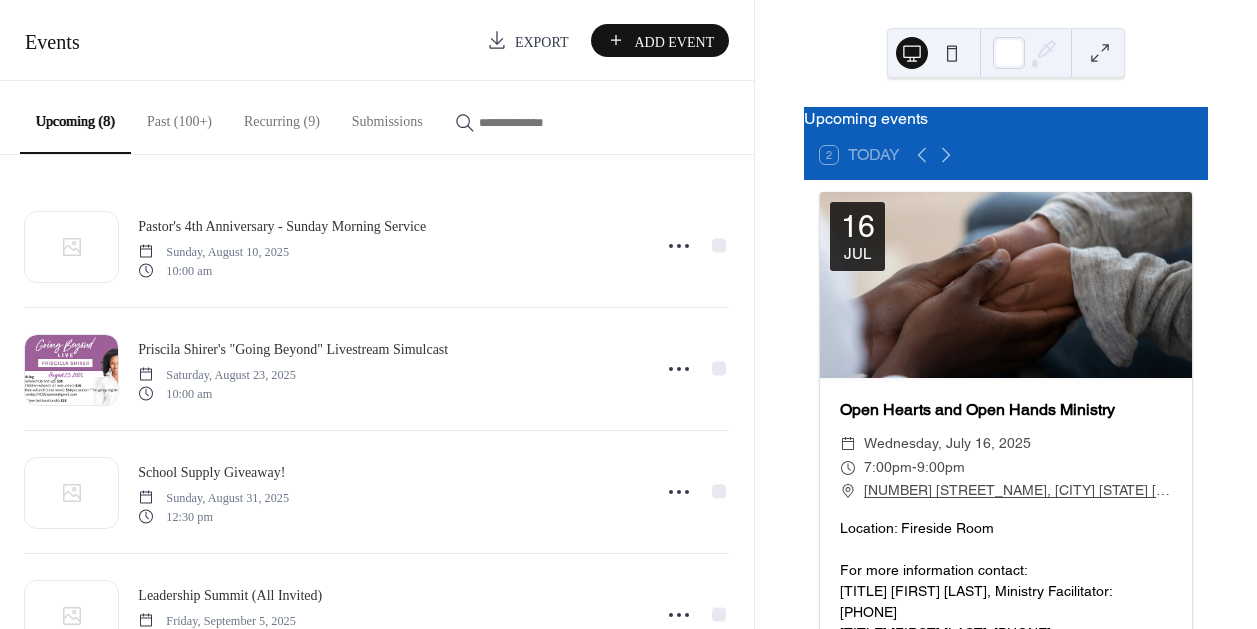 scroll, scrollTop: 0, scrollLeft: 0, axis: both 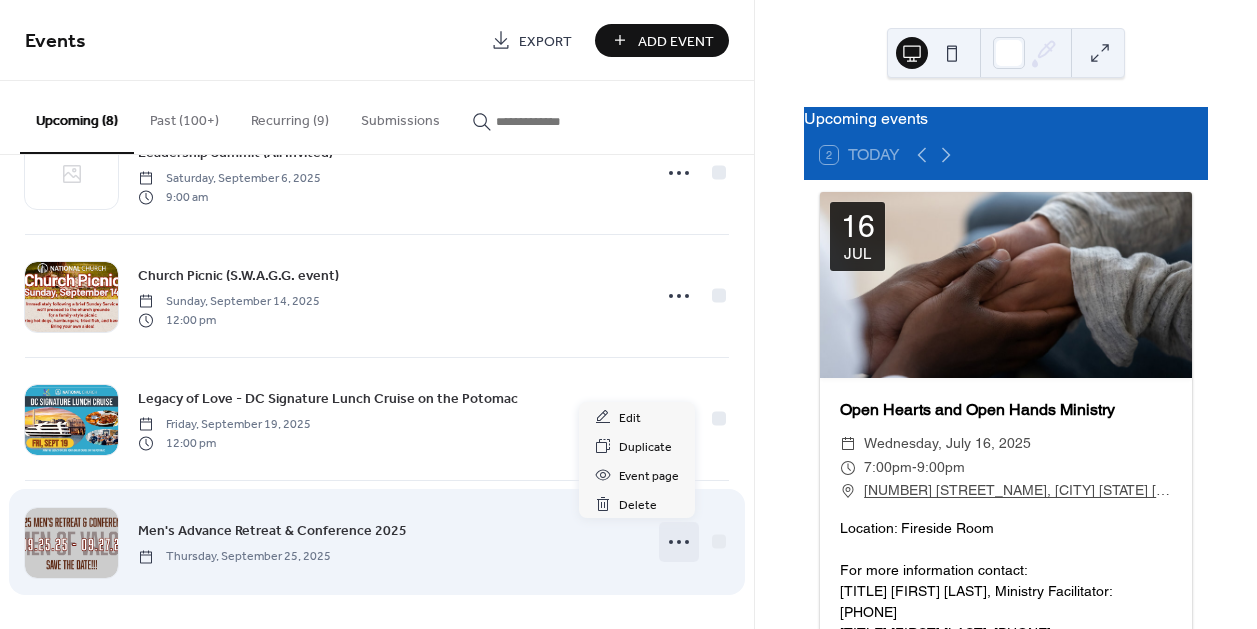 click 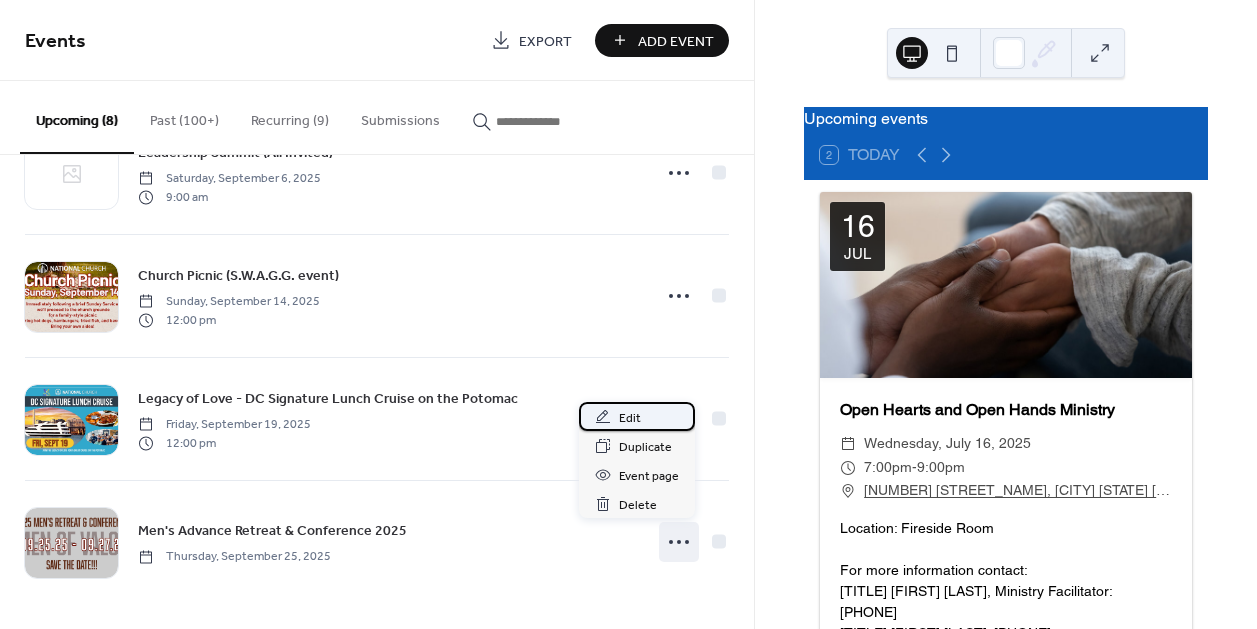 click on "Edit" at bounding box center (630, 418) 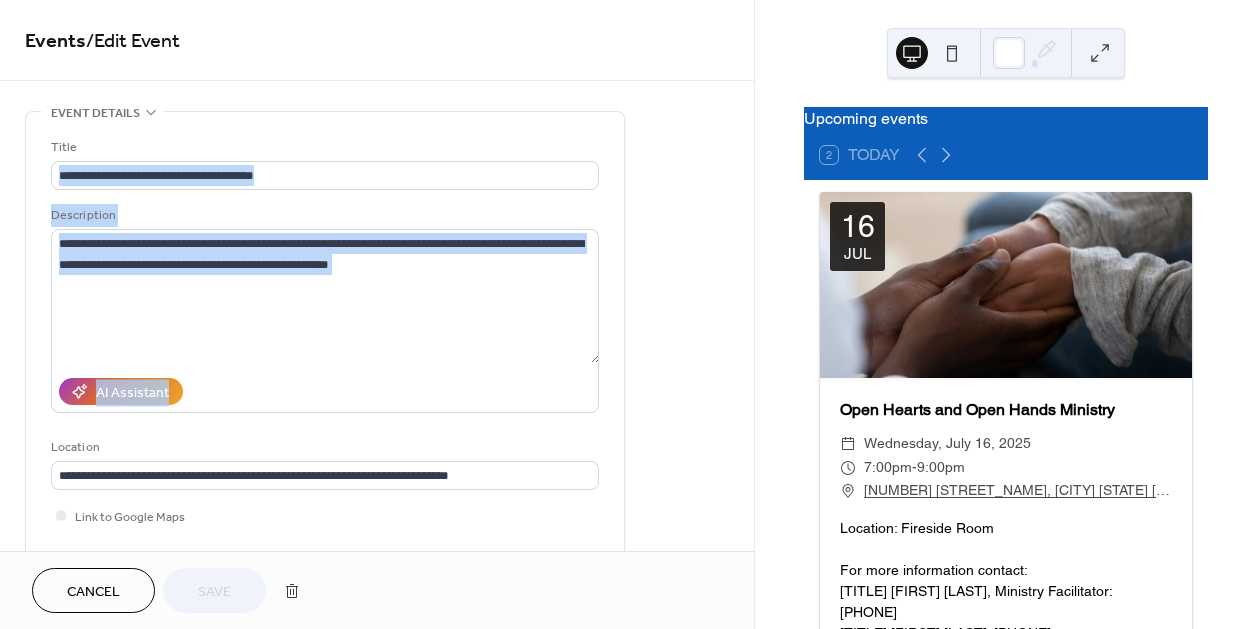 drag, startPoint x: 747, startPoint y: 174, endPoint x: 730, endPoint y: 321, distance: 147.97972 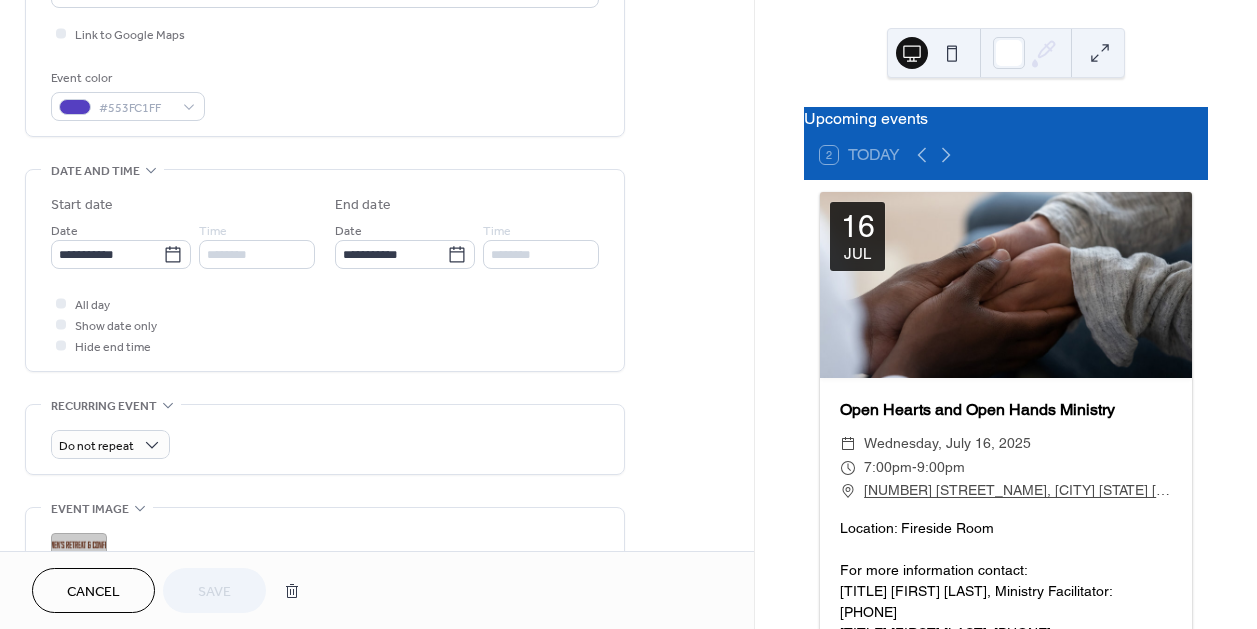 scroll, scrollTop: 930, scrollLeft: 0, axis: vertical 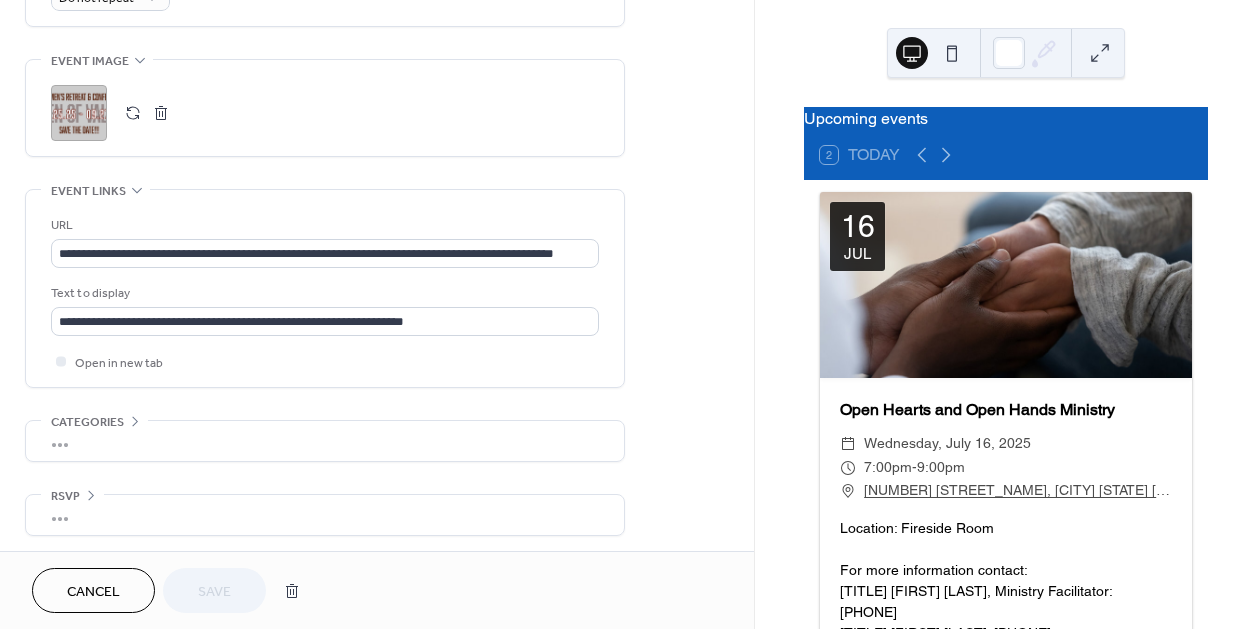 click at bounding box center (161, 113) 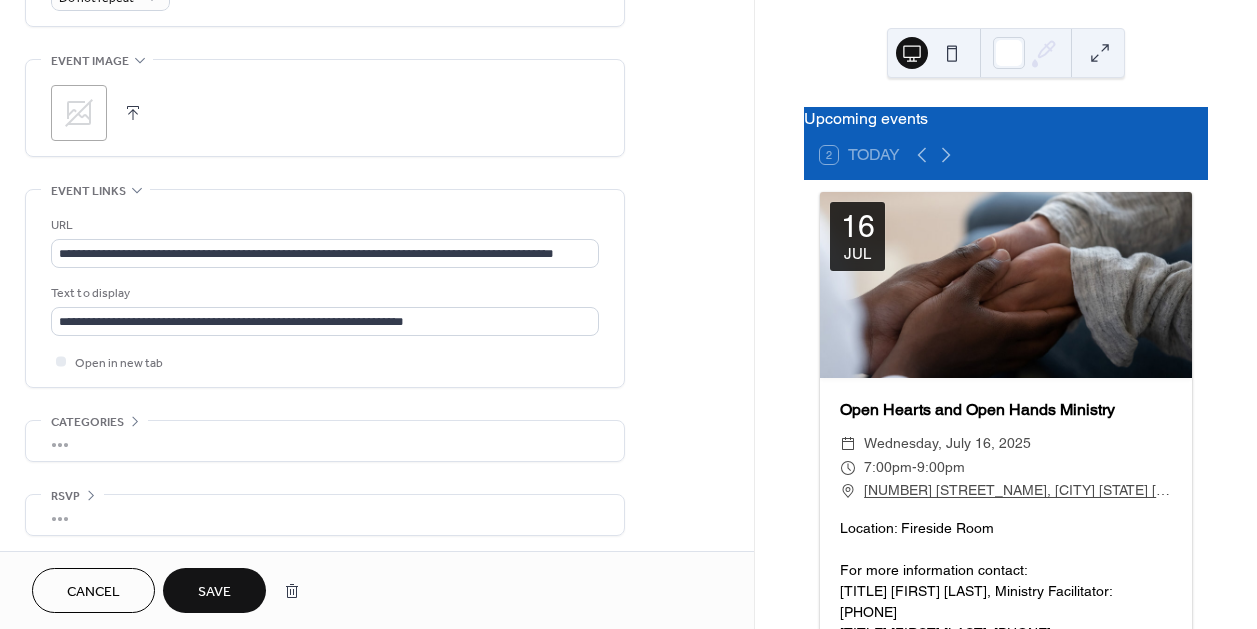 click 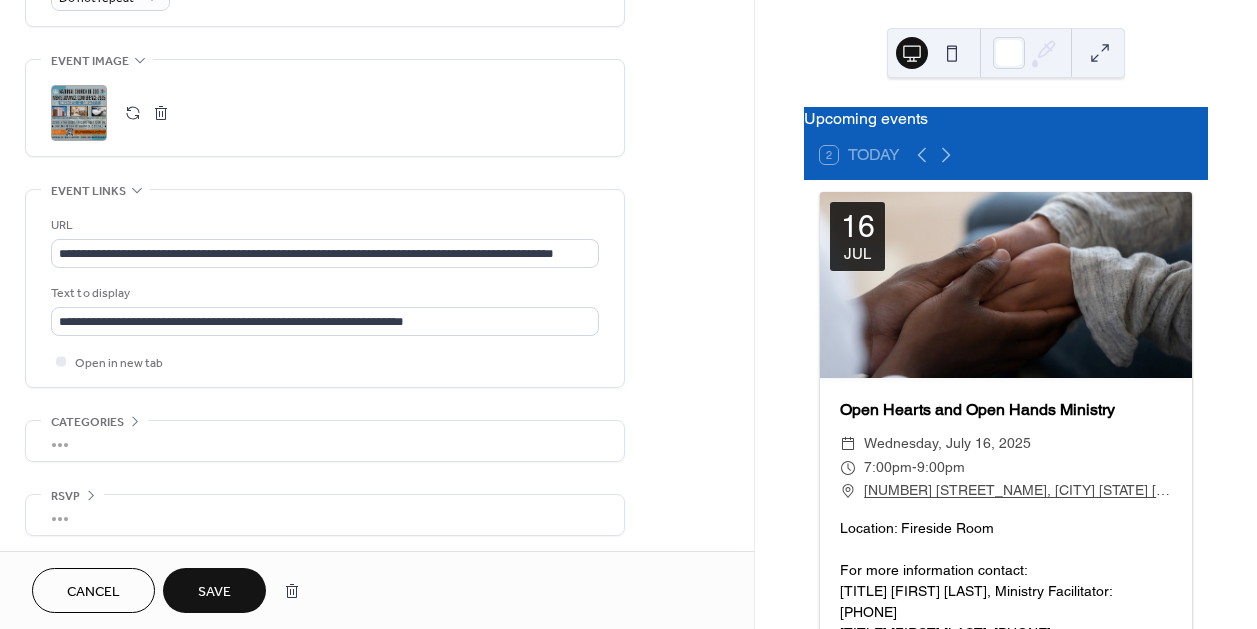 click on "Save" at bounding box center (214, 592) 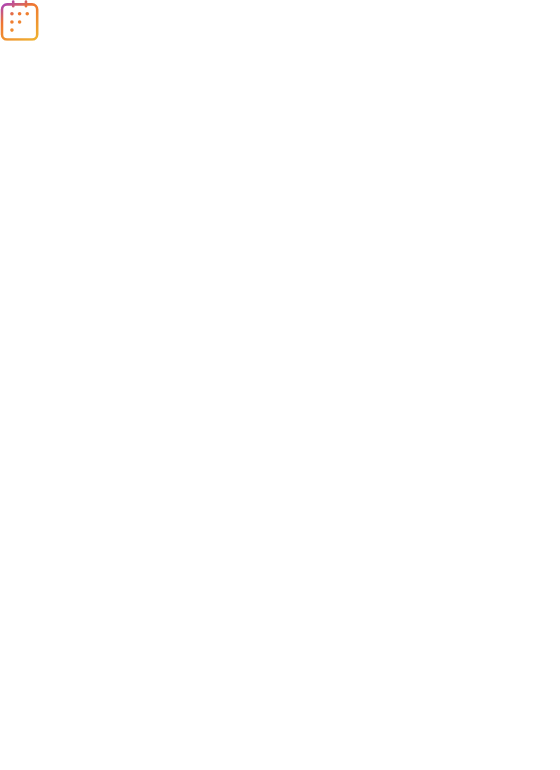 scroll, scrollTop: 0, scrollLeft: 0, axis: both 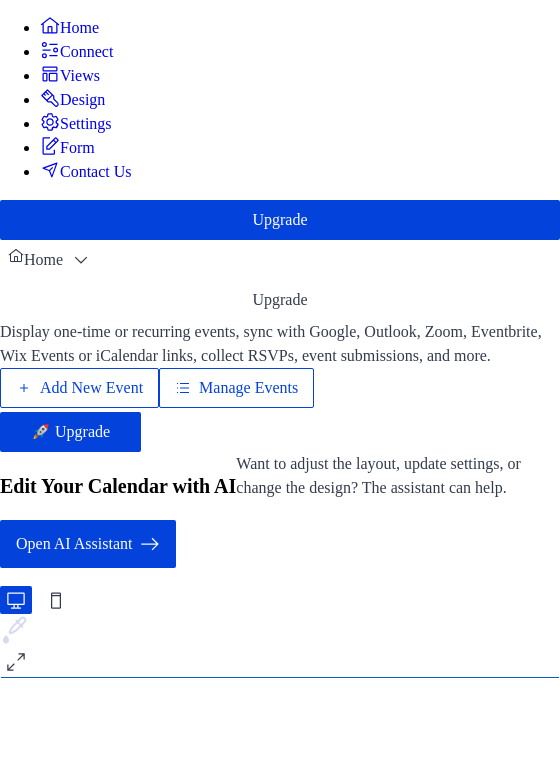 click on "Manage Events" at bounding box center [248, 388] 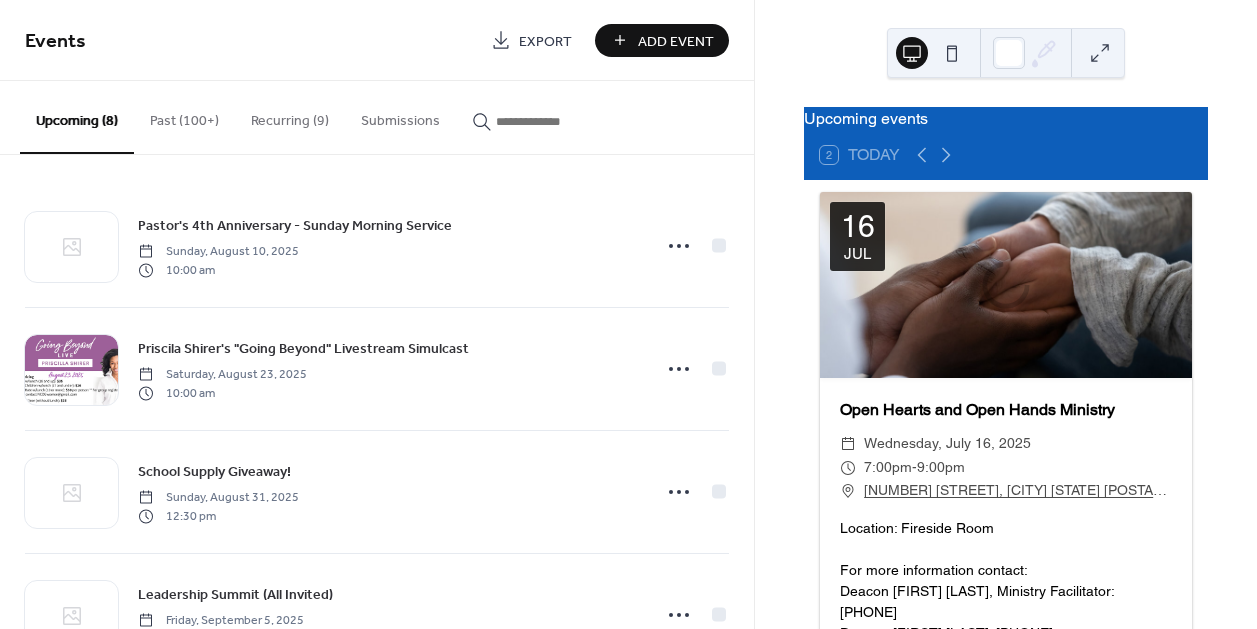 scroll, scrollTop: 0, scrollLeft: 0, axis: both 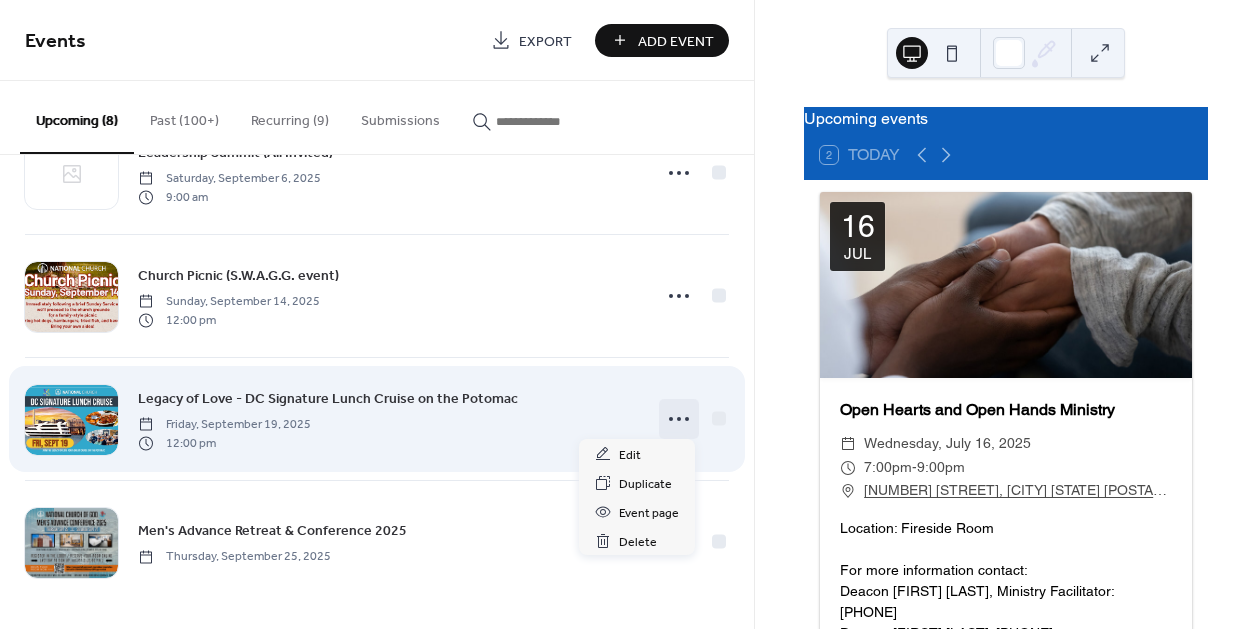 click 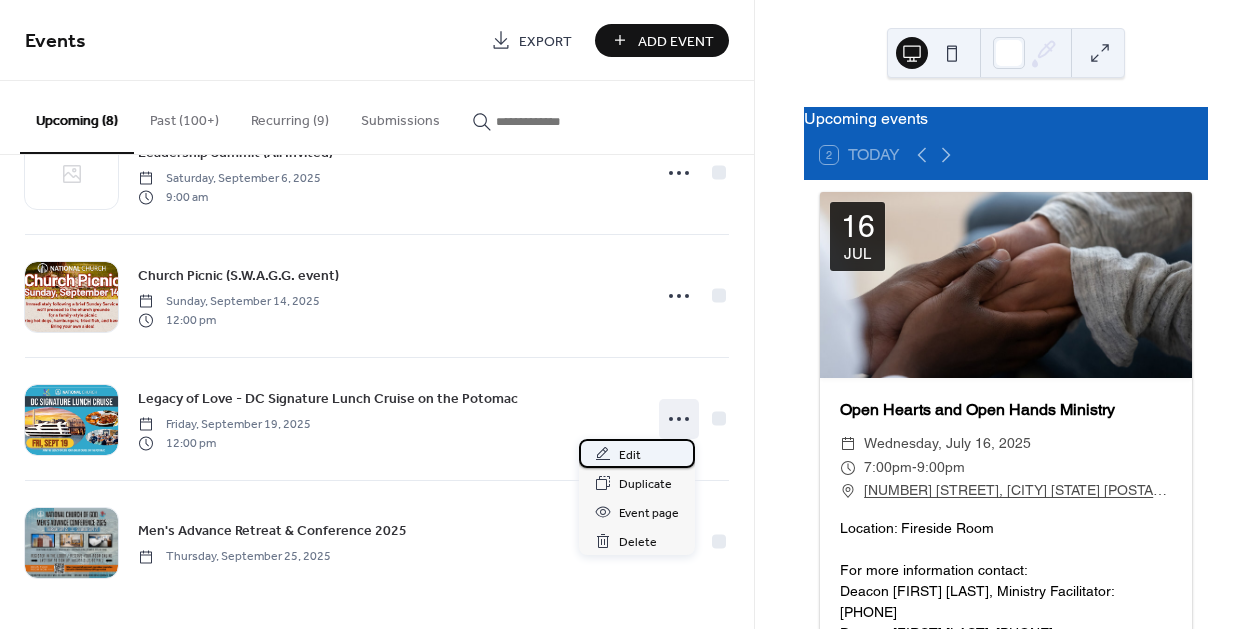 click on "Edit" at bounding box center [637, 453] 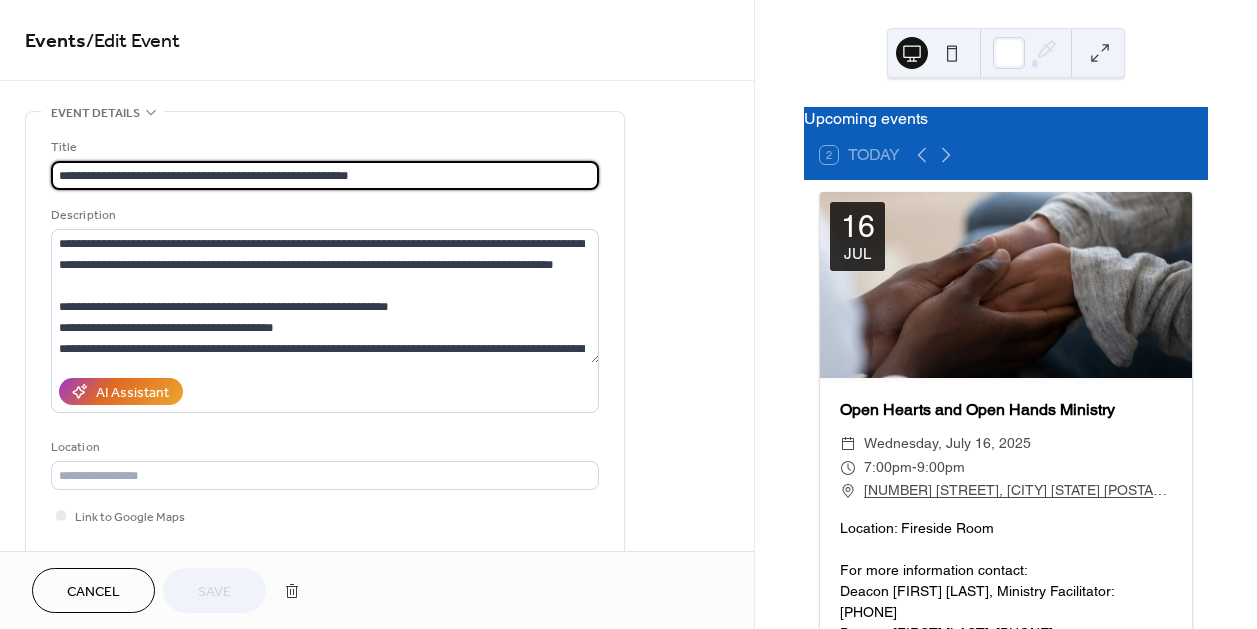 scroll, scrollTop: 482, scrollLeft: 0, axis: vertical 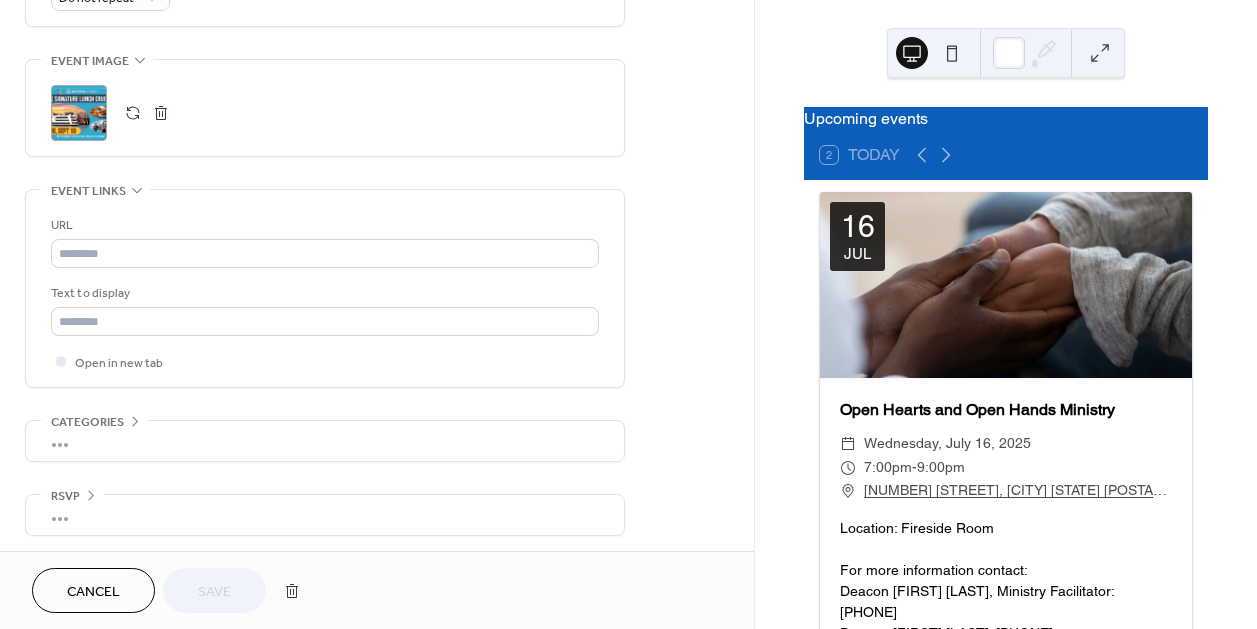 click at bounding box center (161, 113) 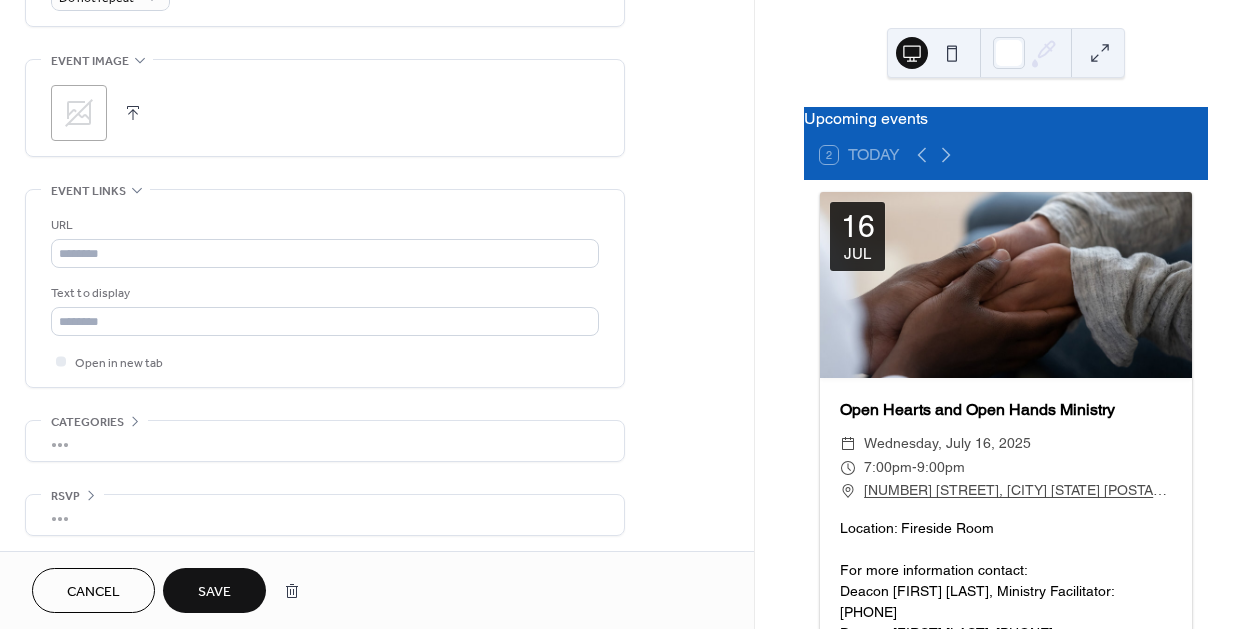 click 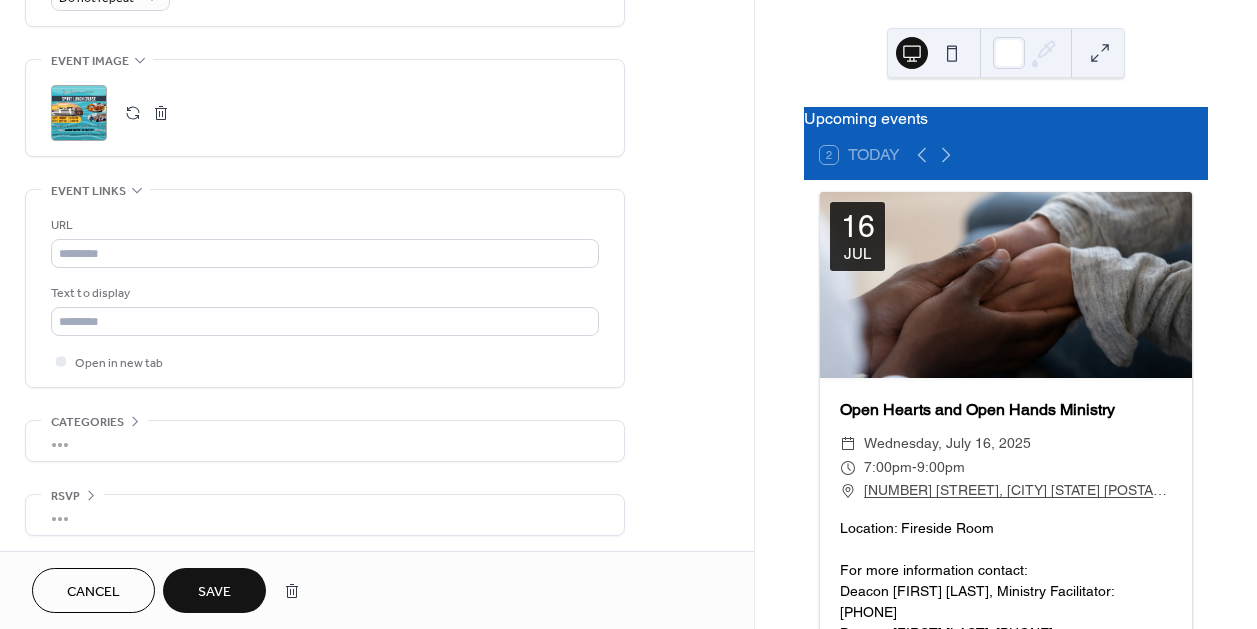 click on "Save" at bounding box center [214, 592] 